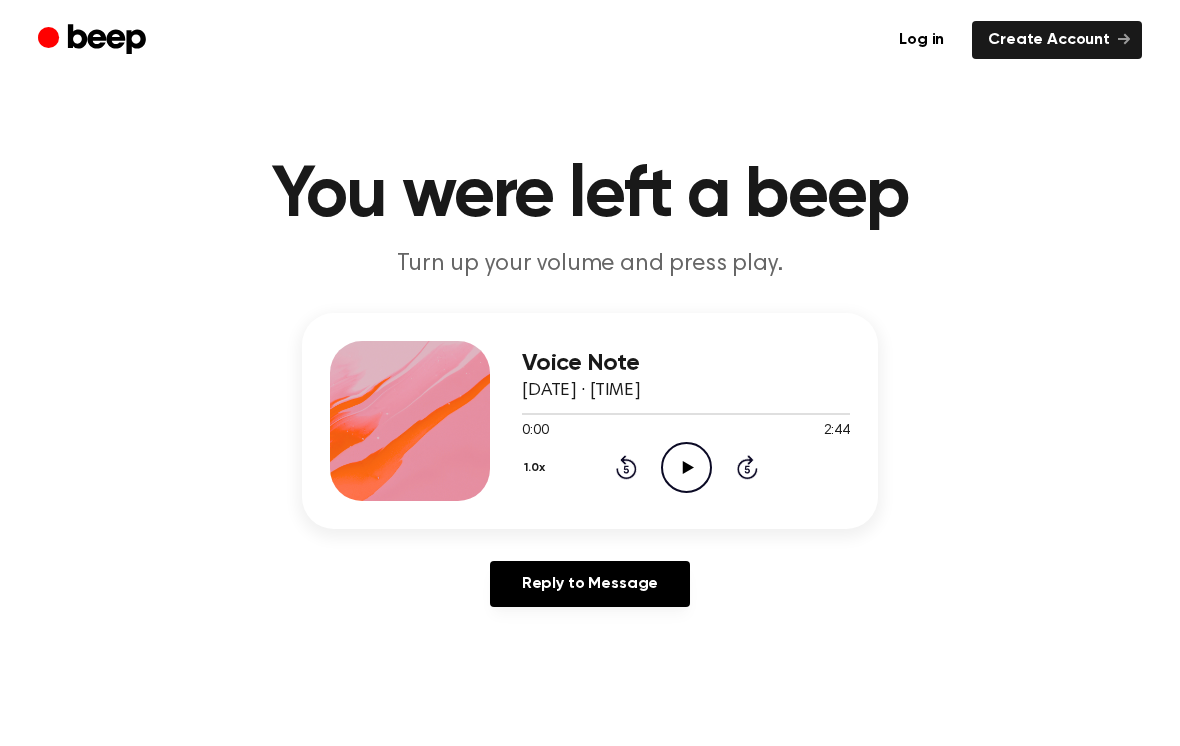 scroll, scrollTop: 0, scrollLeft: 0, axis: both 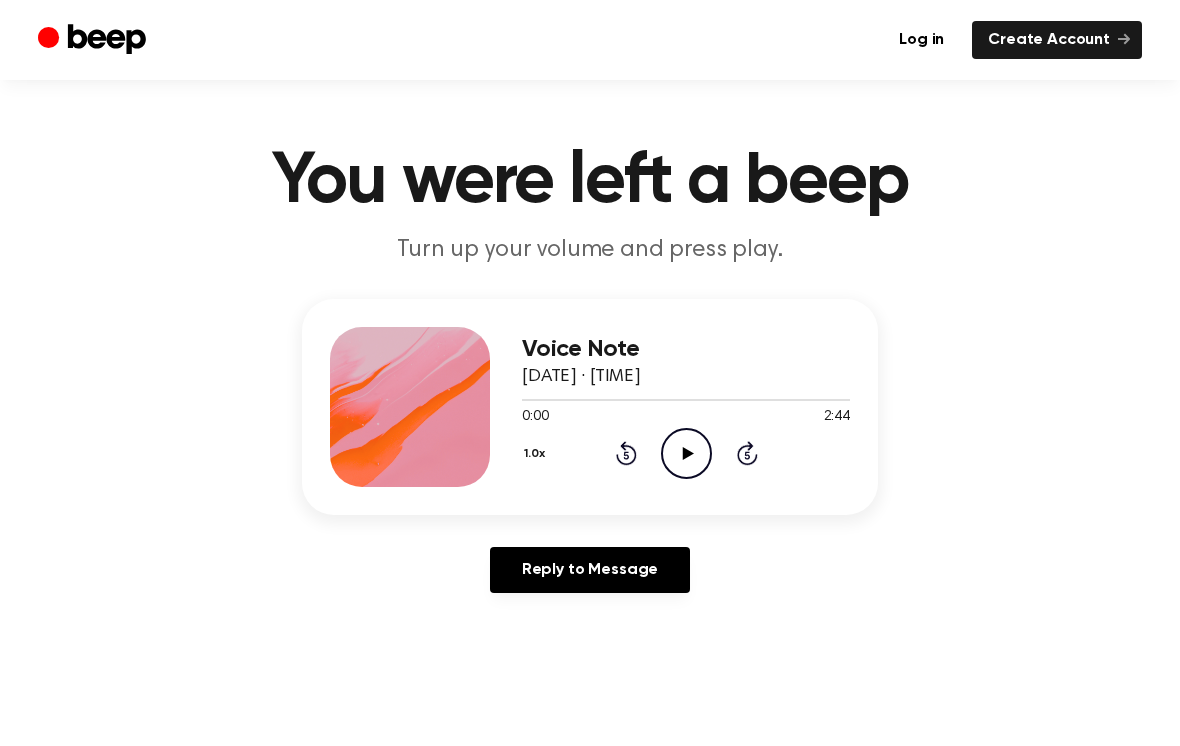 click on "Play Audio" 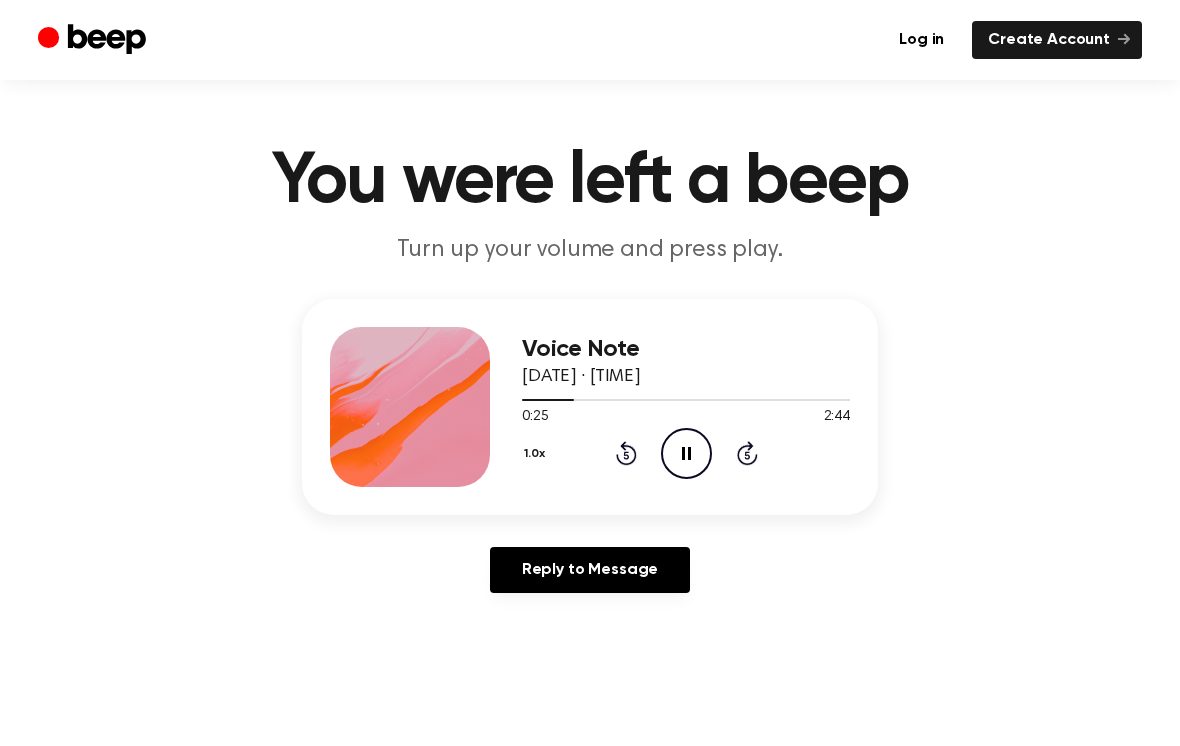 click 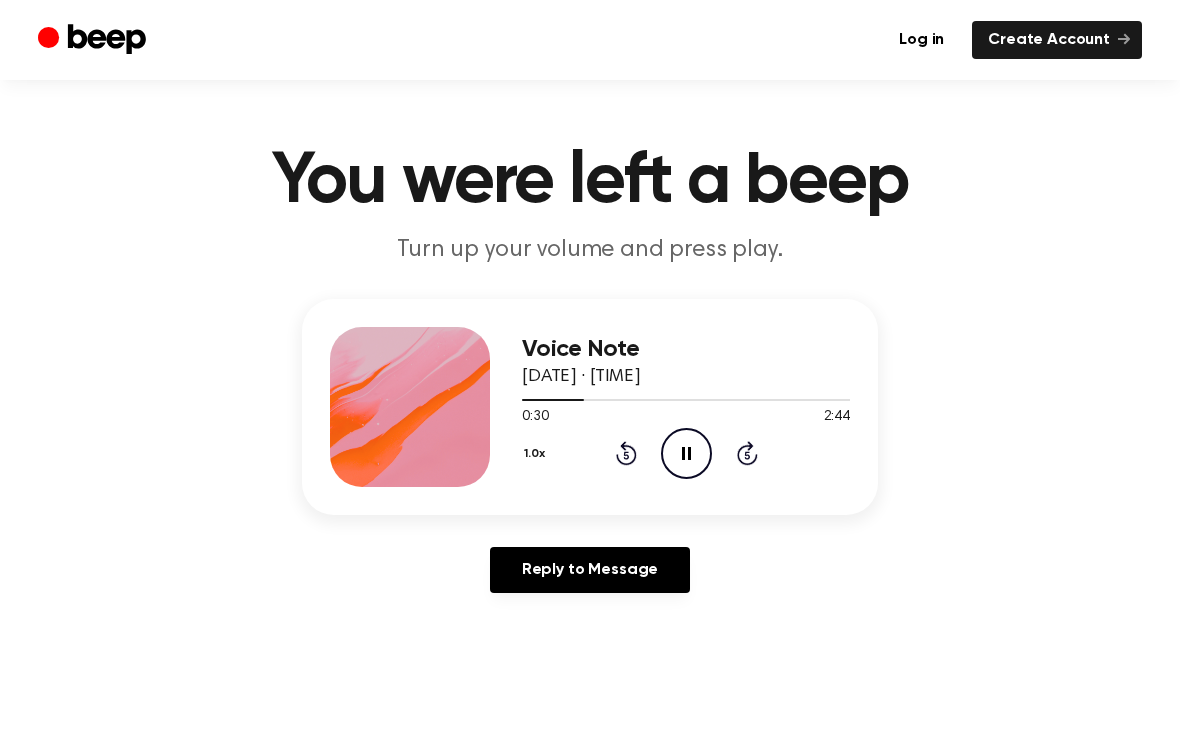 click 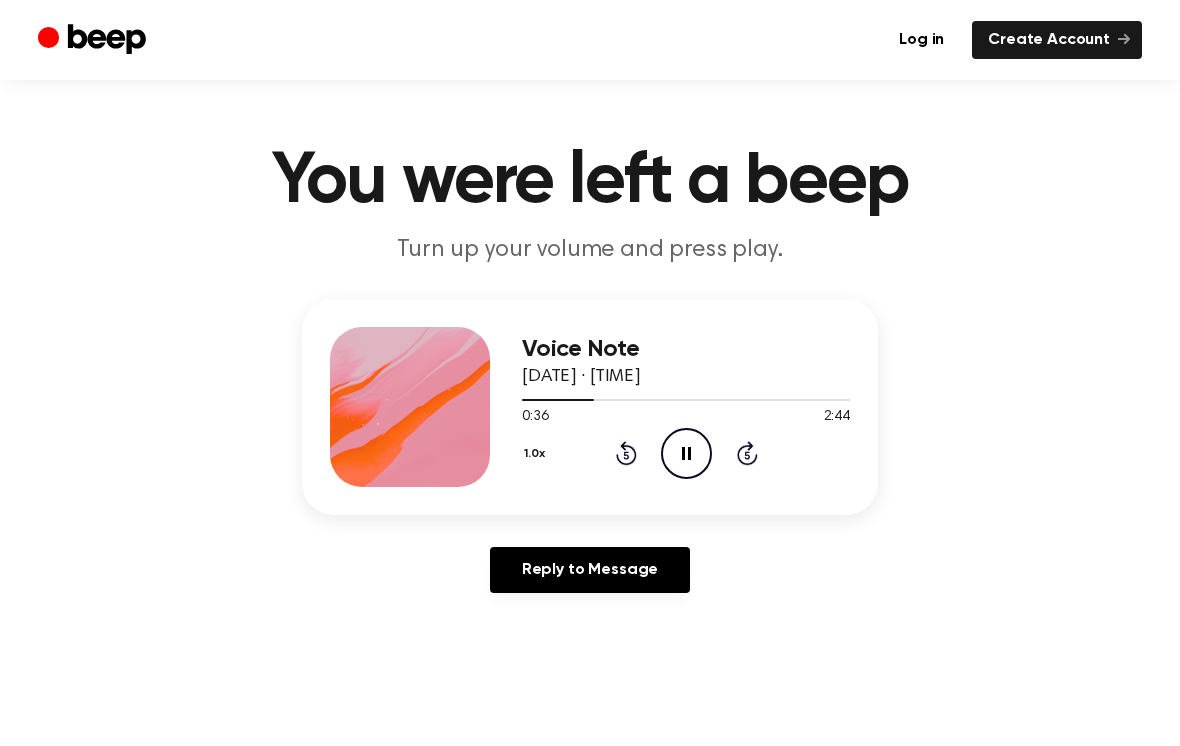 click 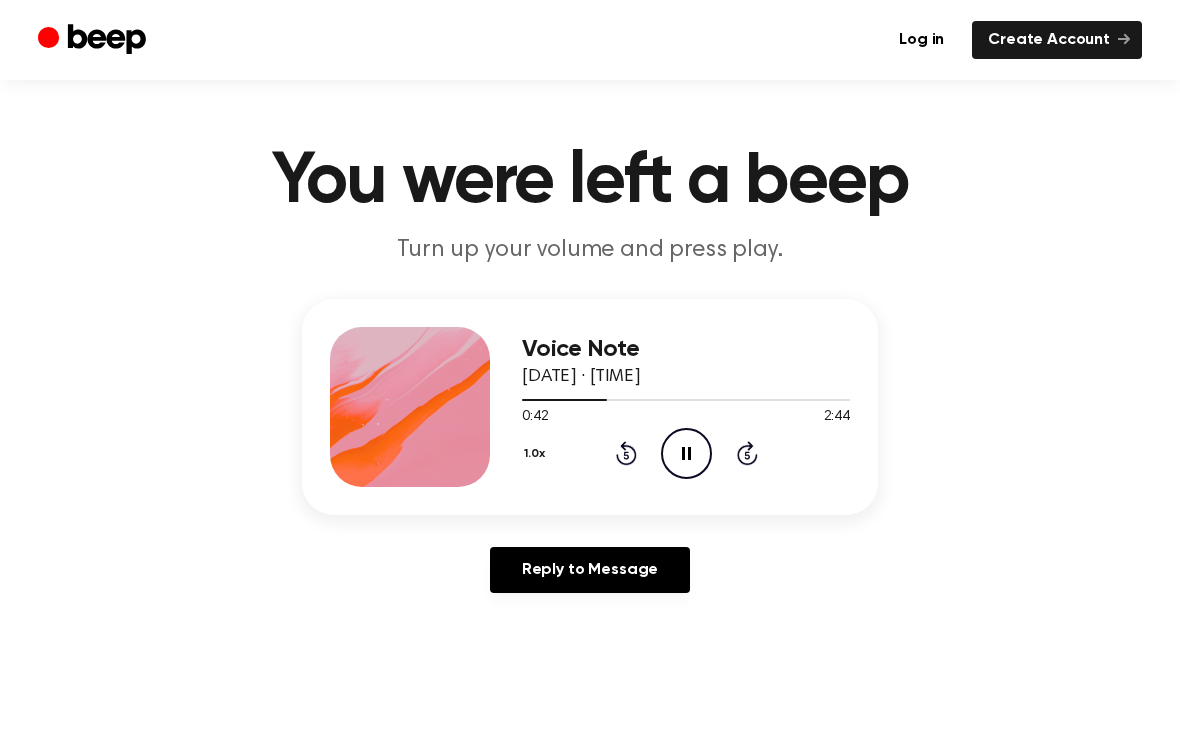 click 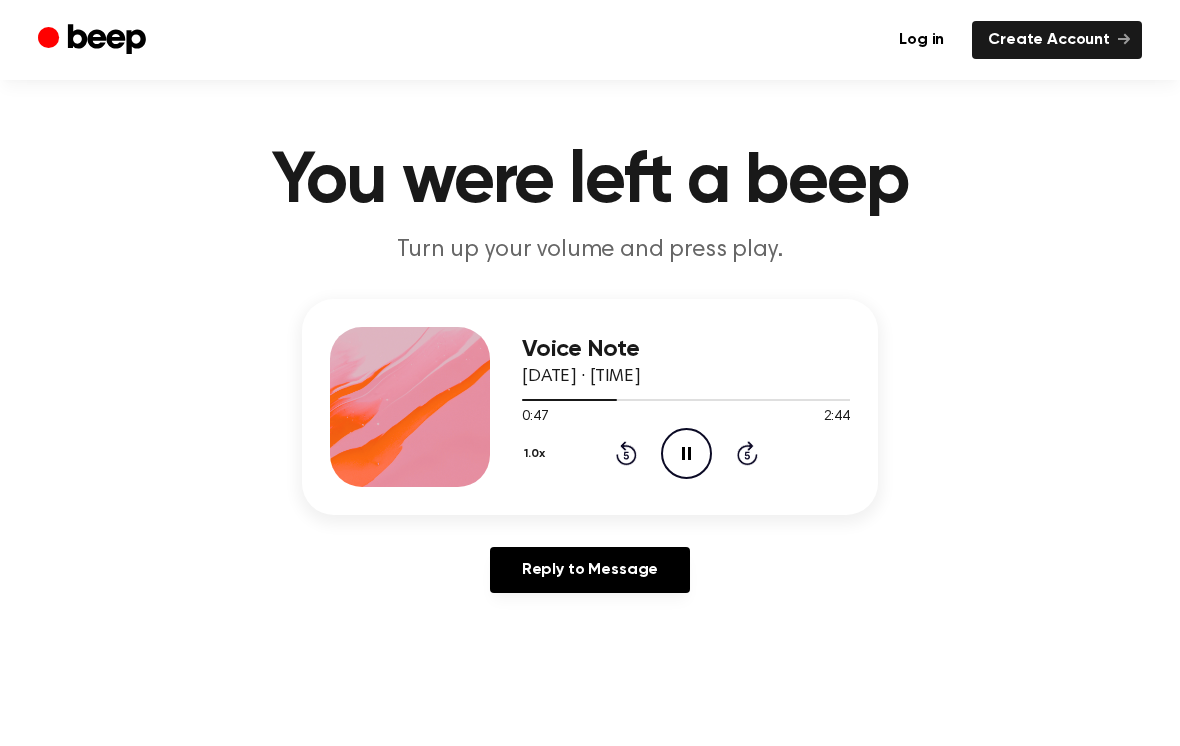 click on "Skip 5 seconds" 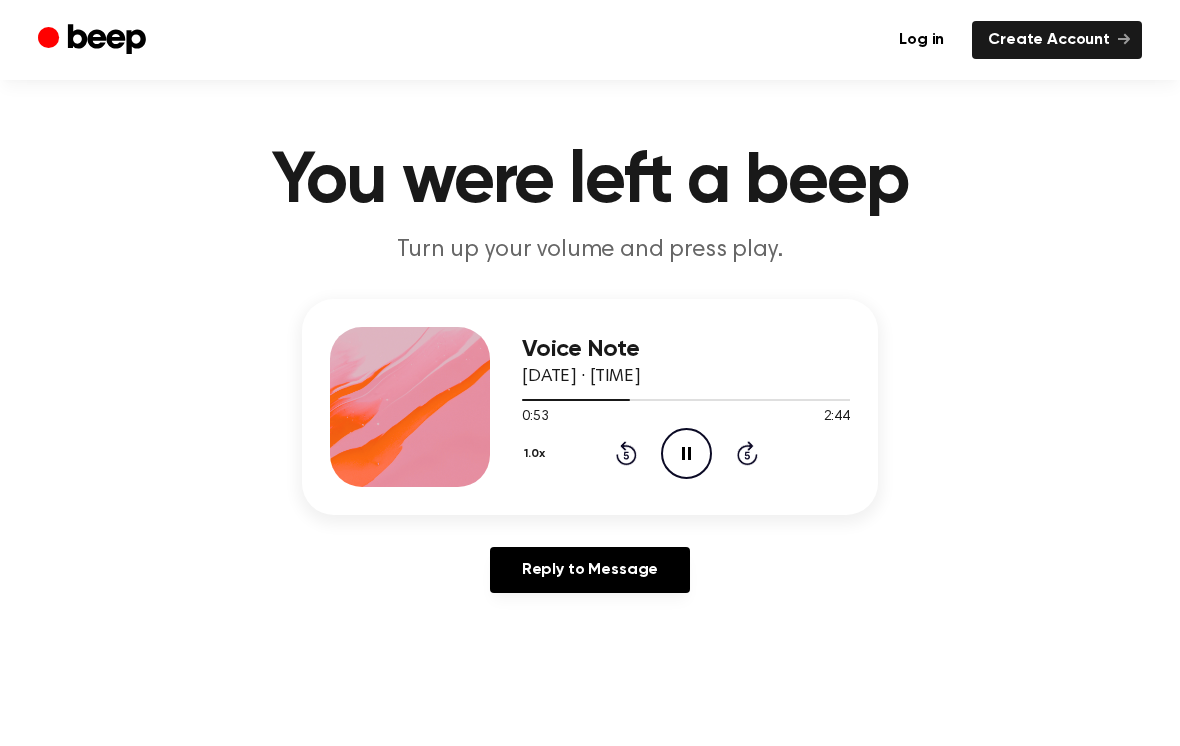 click 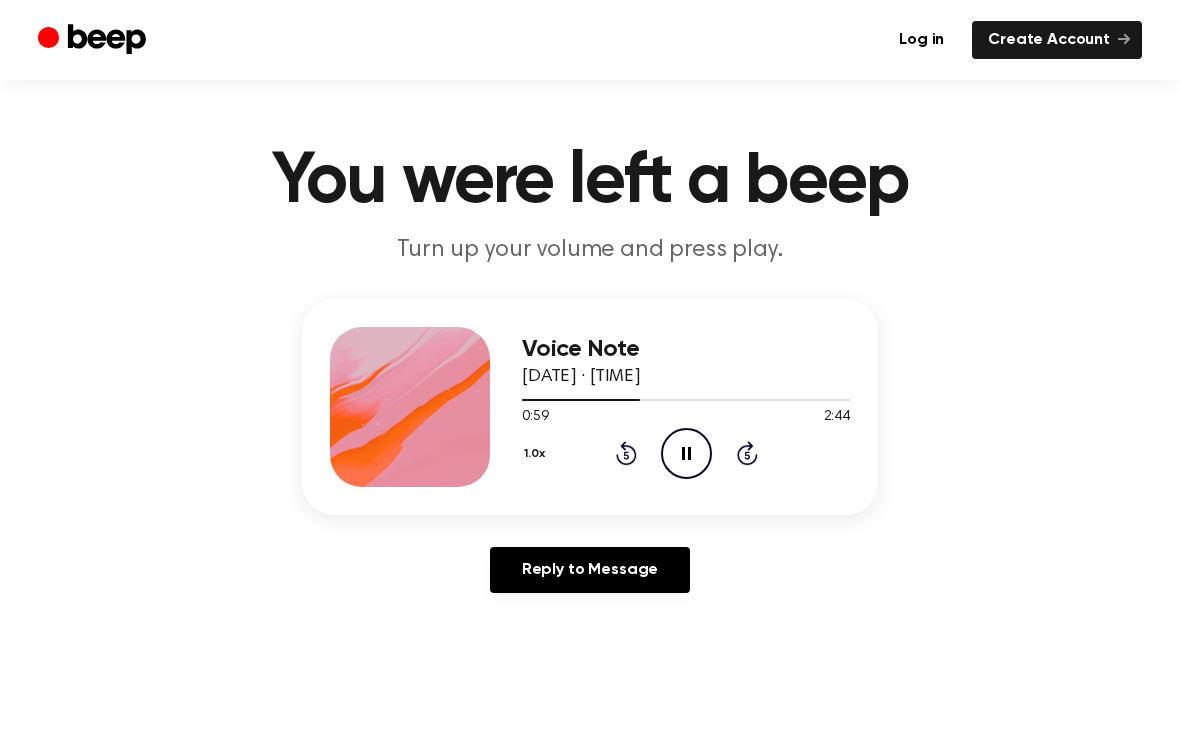 click on "Skip 5 seconds" 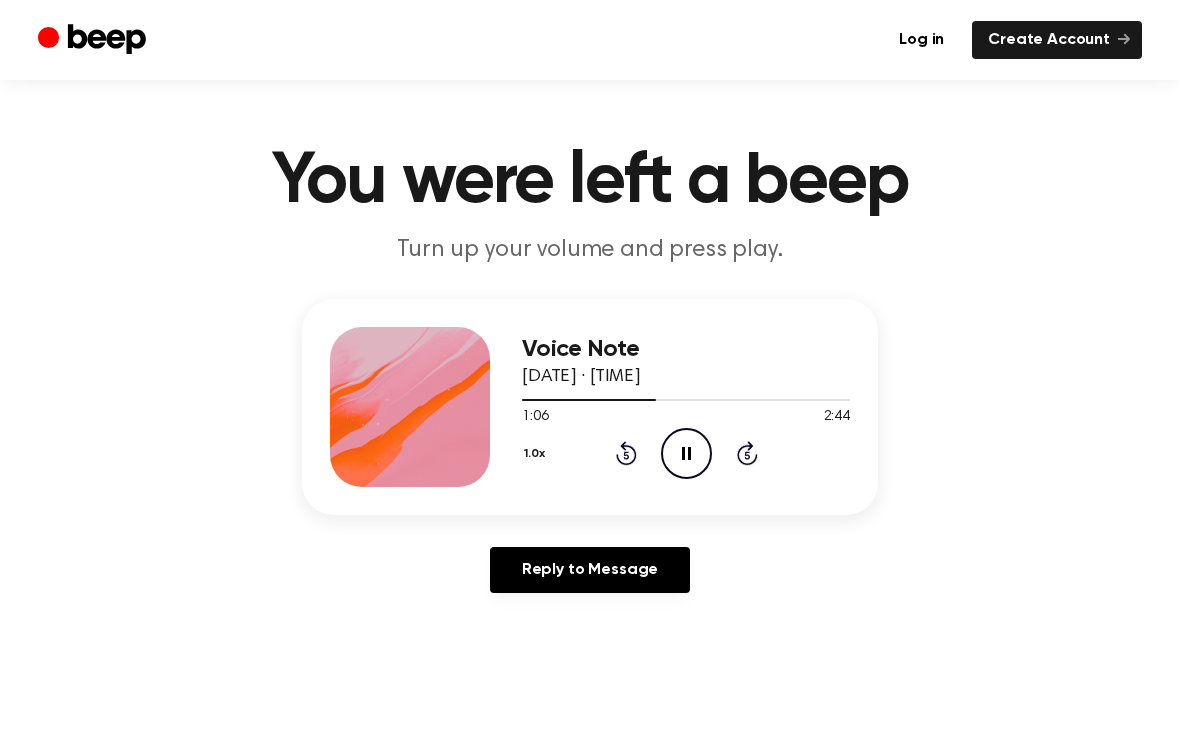 click on "Skip 5 seconds" 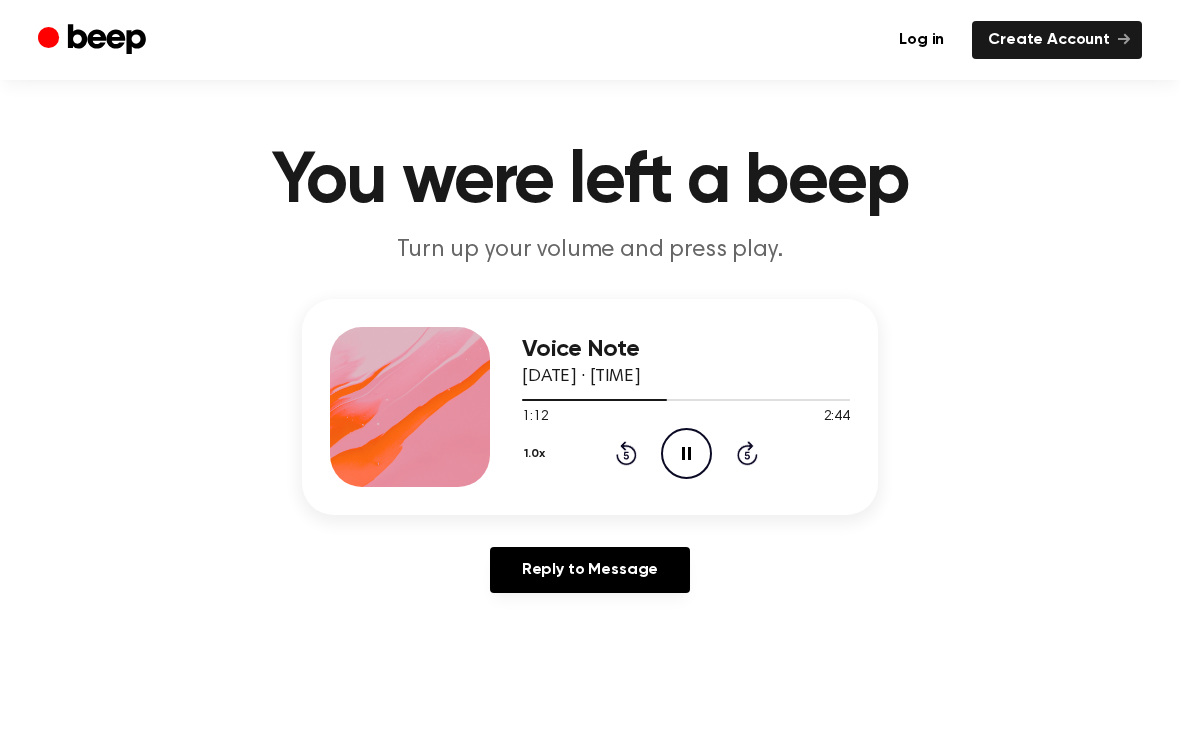 click on "Skip 5 seconds" 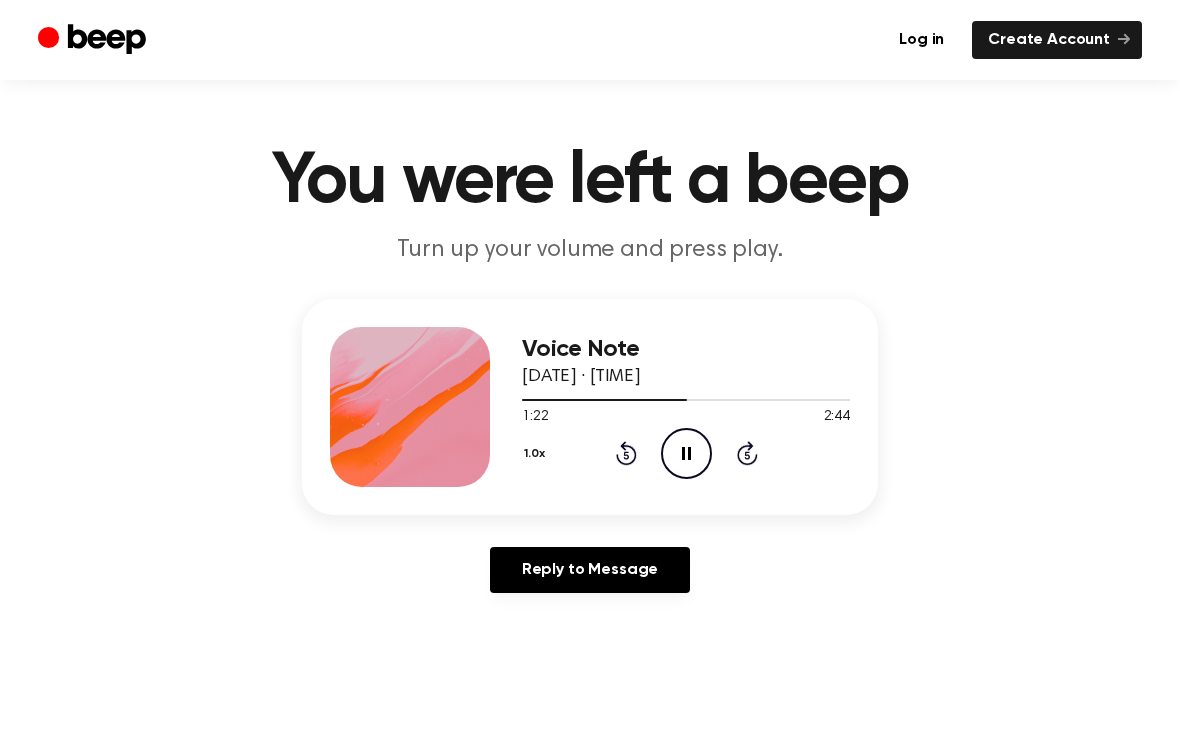 click on "Skip 5 seconds" 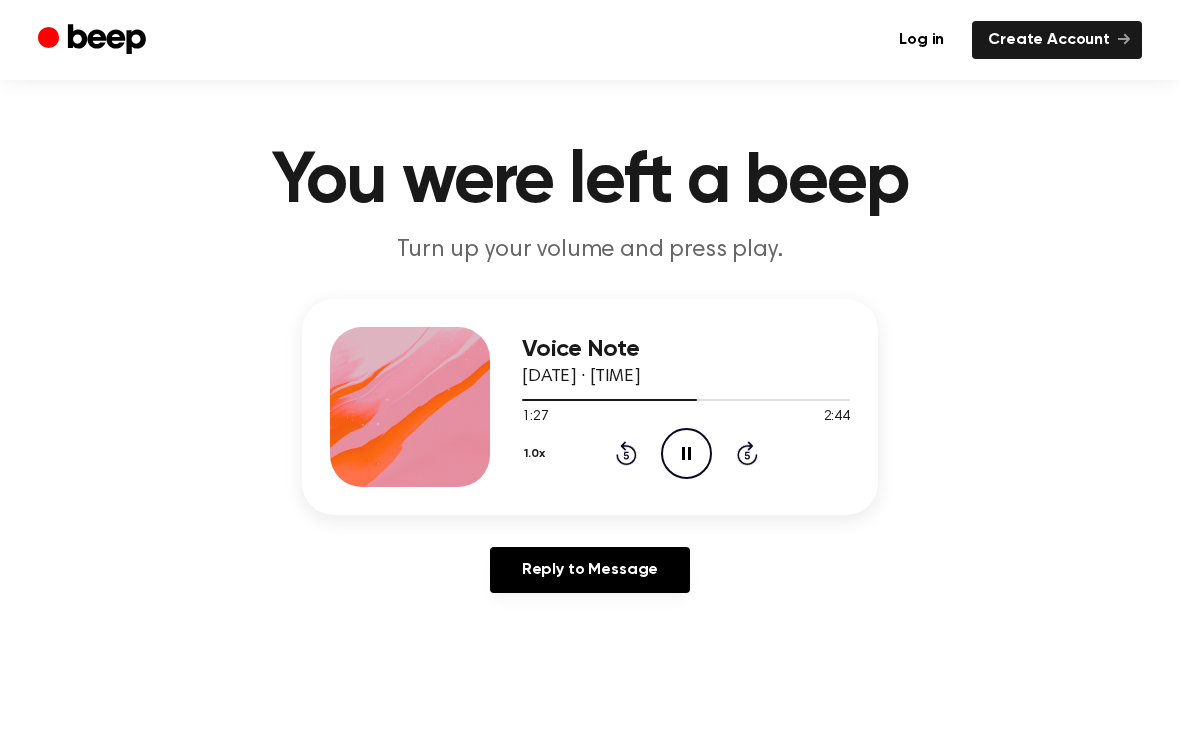 click on "Skip 5 seconds" 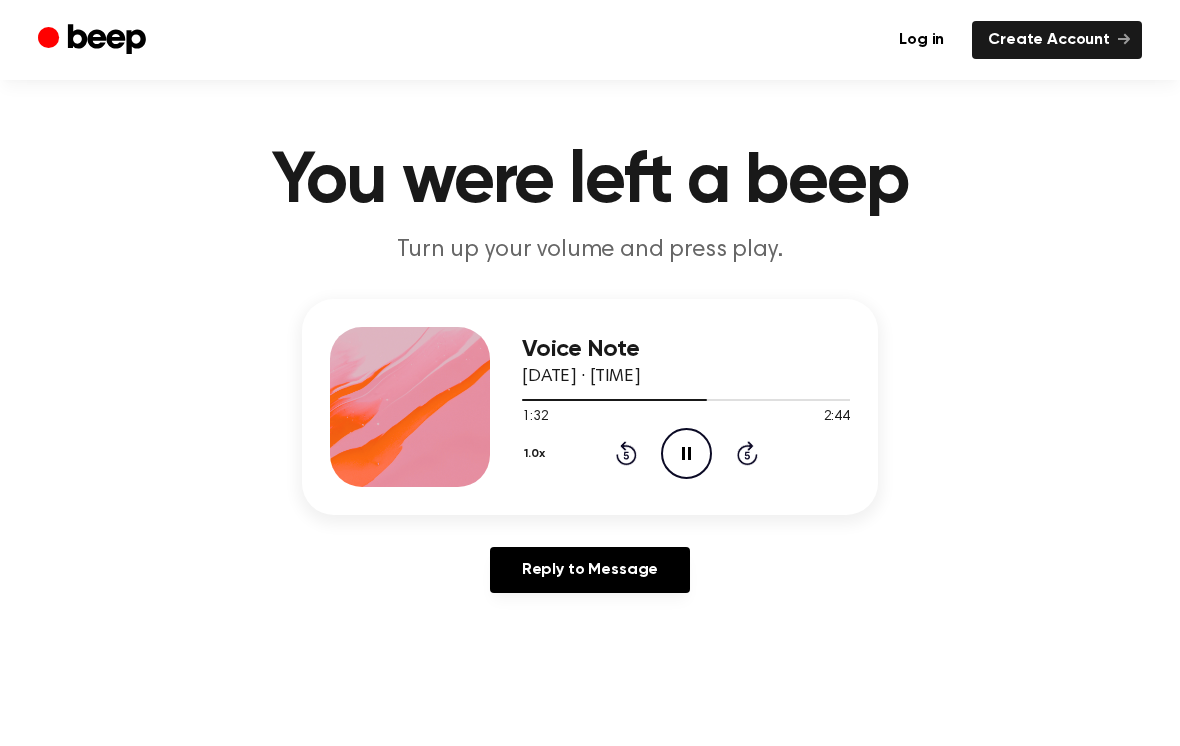click 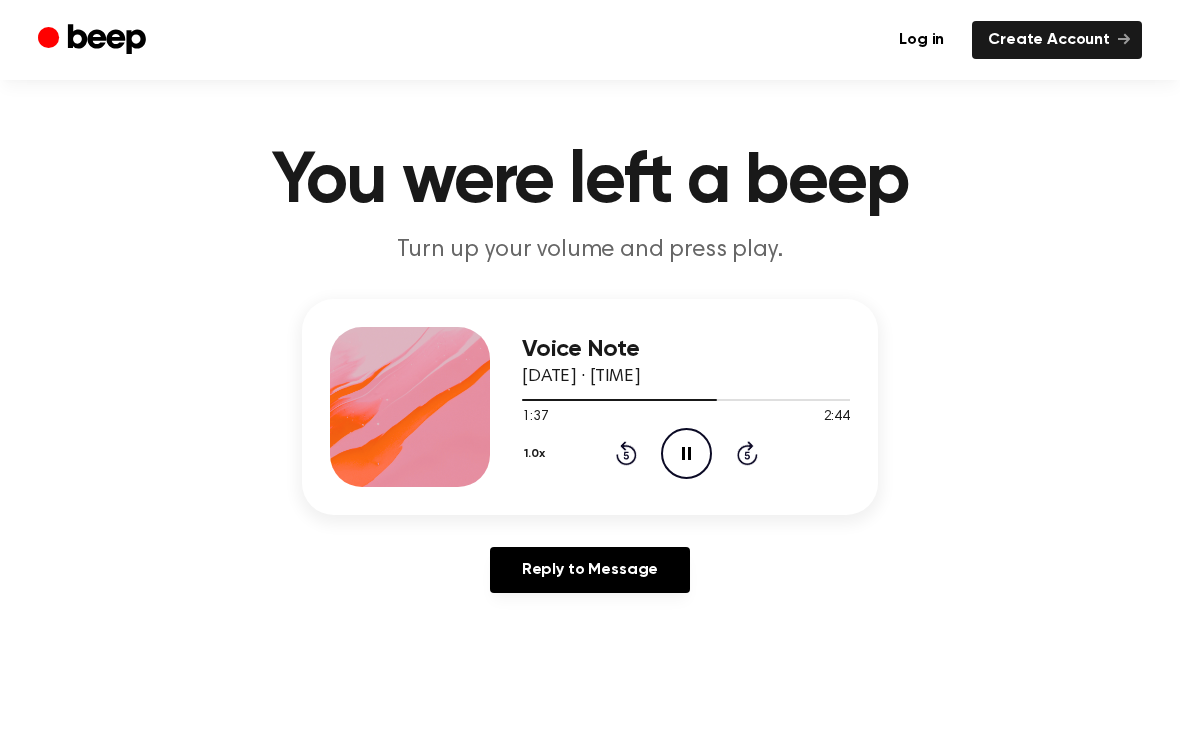 click on "Skip 5 seconds" 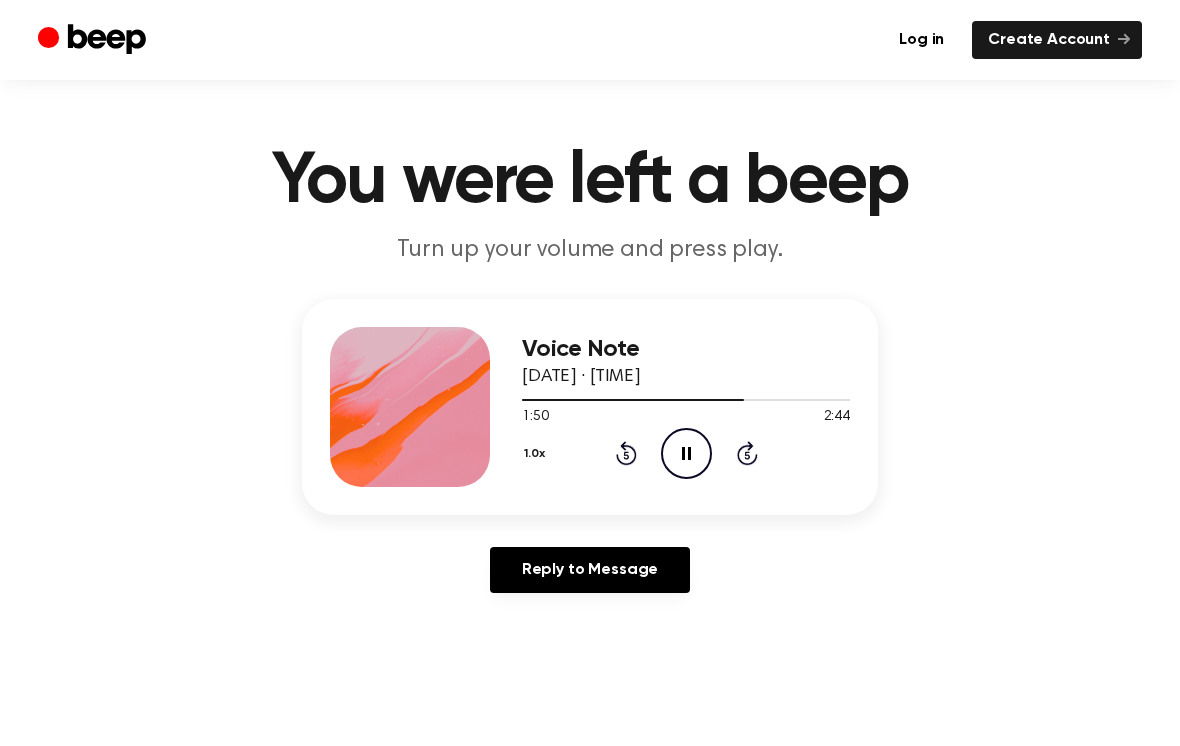 click on "1.0x Rewind 5 seconds Pause Audio Skip 5 seconds" at bounding box center (686, 453) 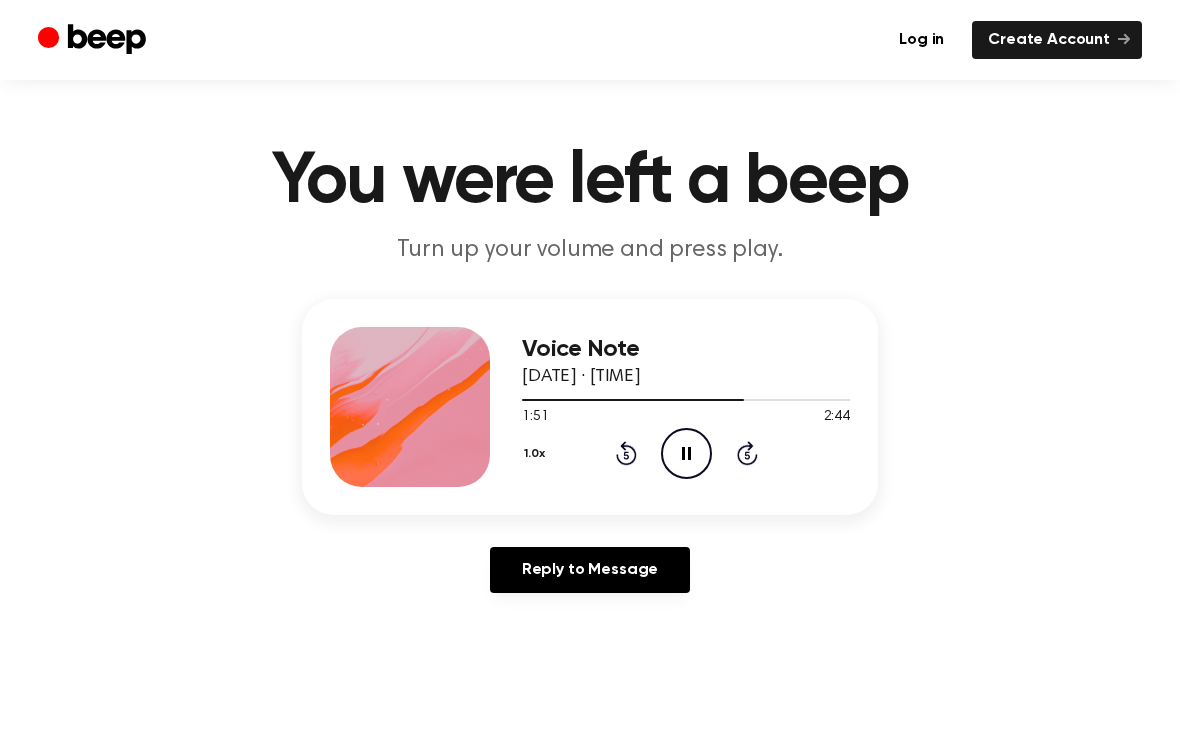 click on "Rewind 5 seconds" 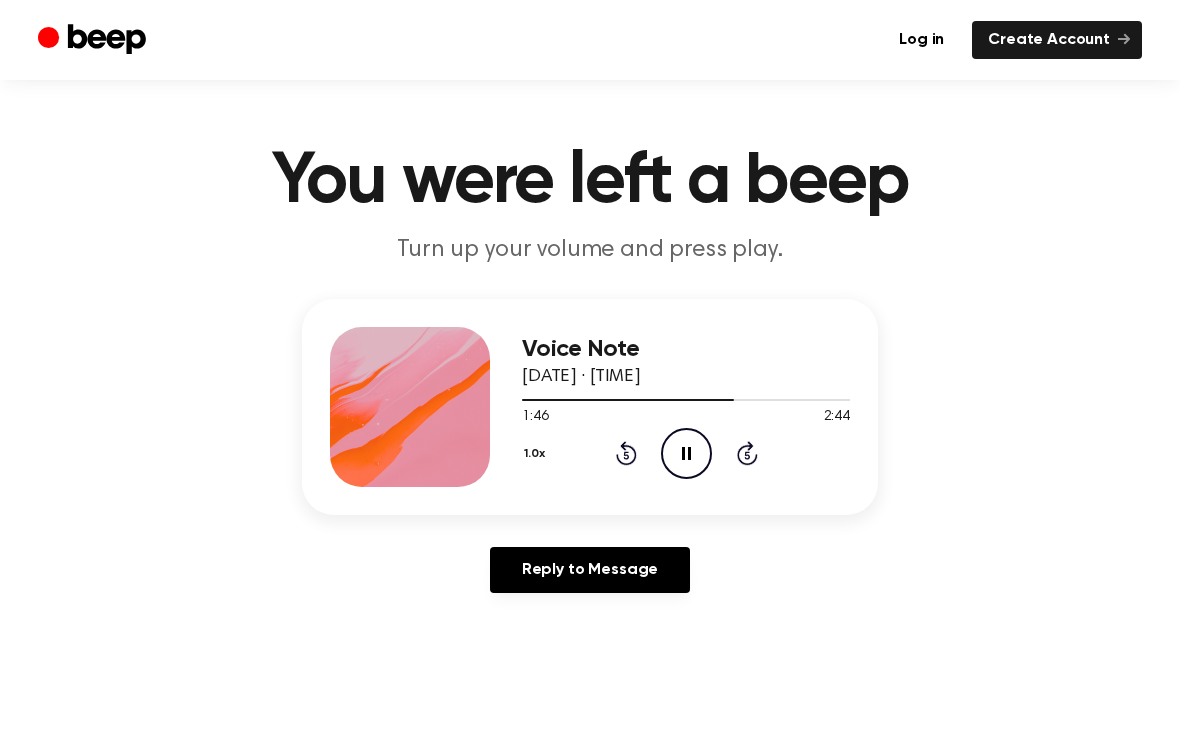click on "Rewind 5 seconds" 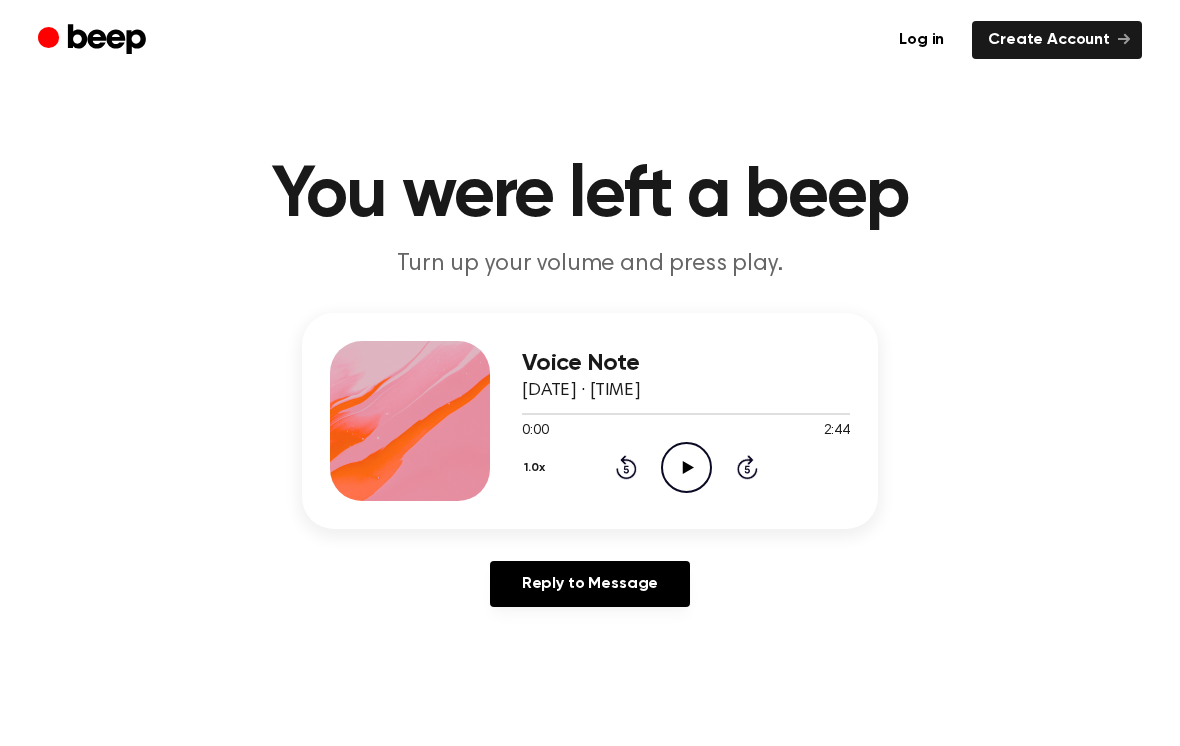 scroll, scrollTop: 0, scrollLeft: 0, axis: both 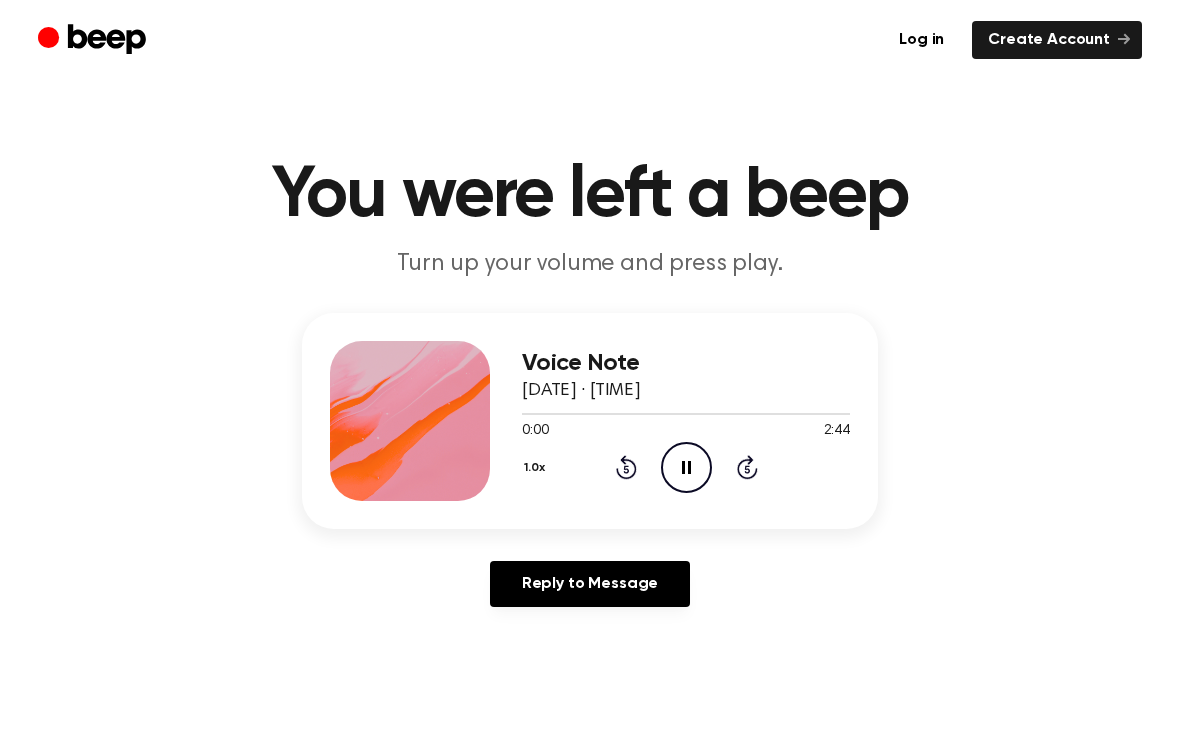 click on "Skip 5 seconds" 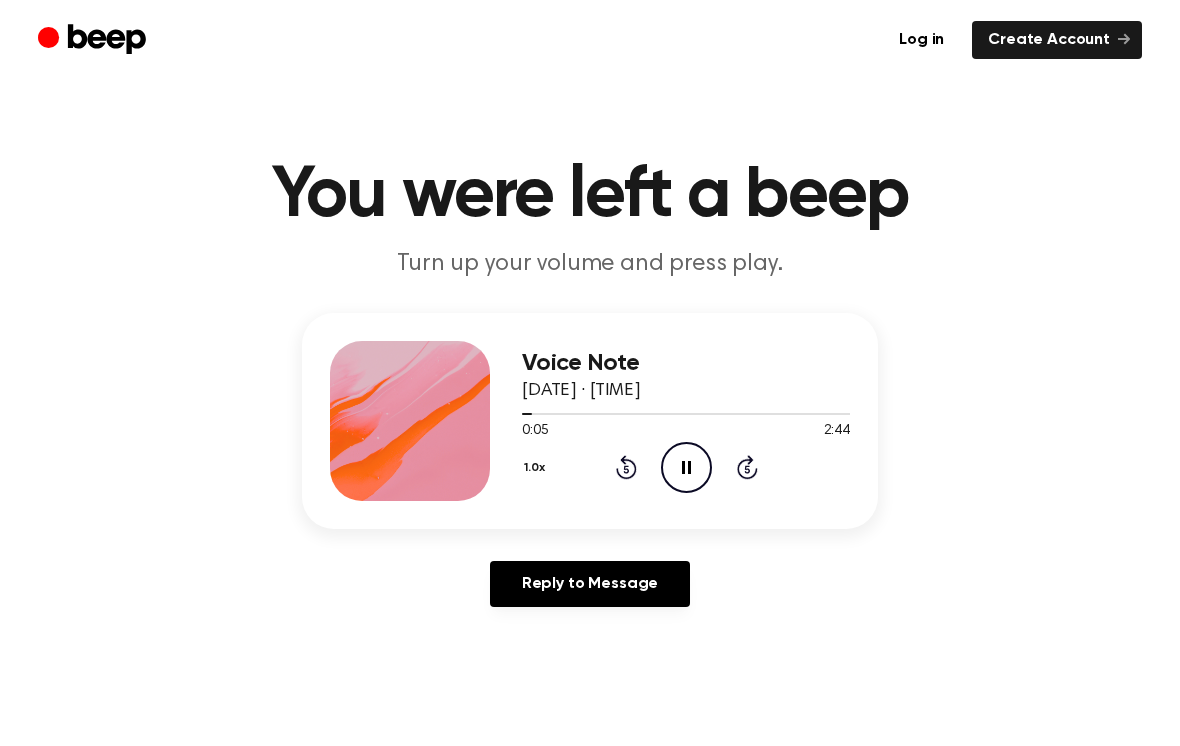 click 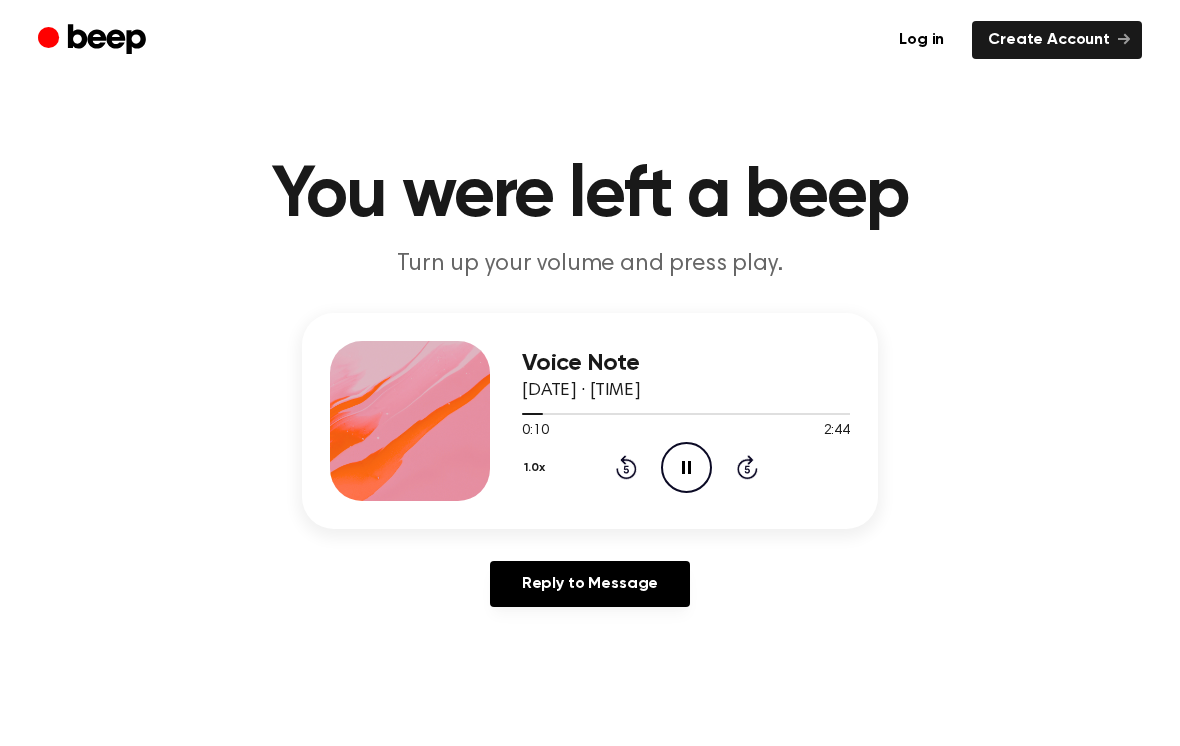 click on "Skip 5 seconds" 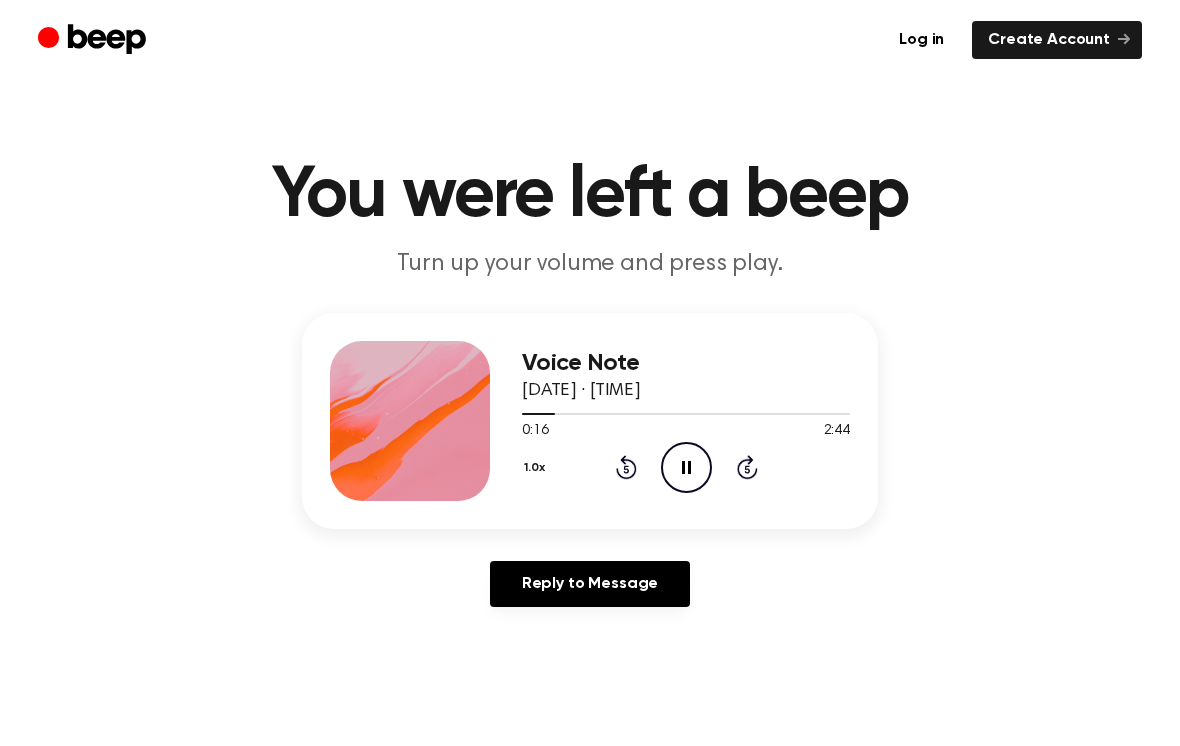 click 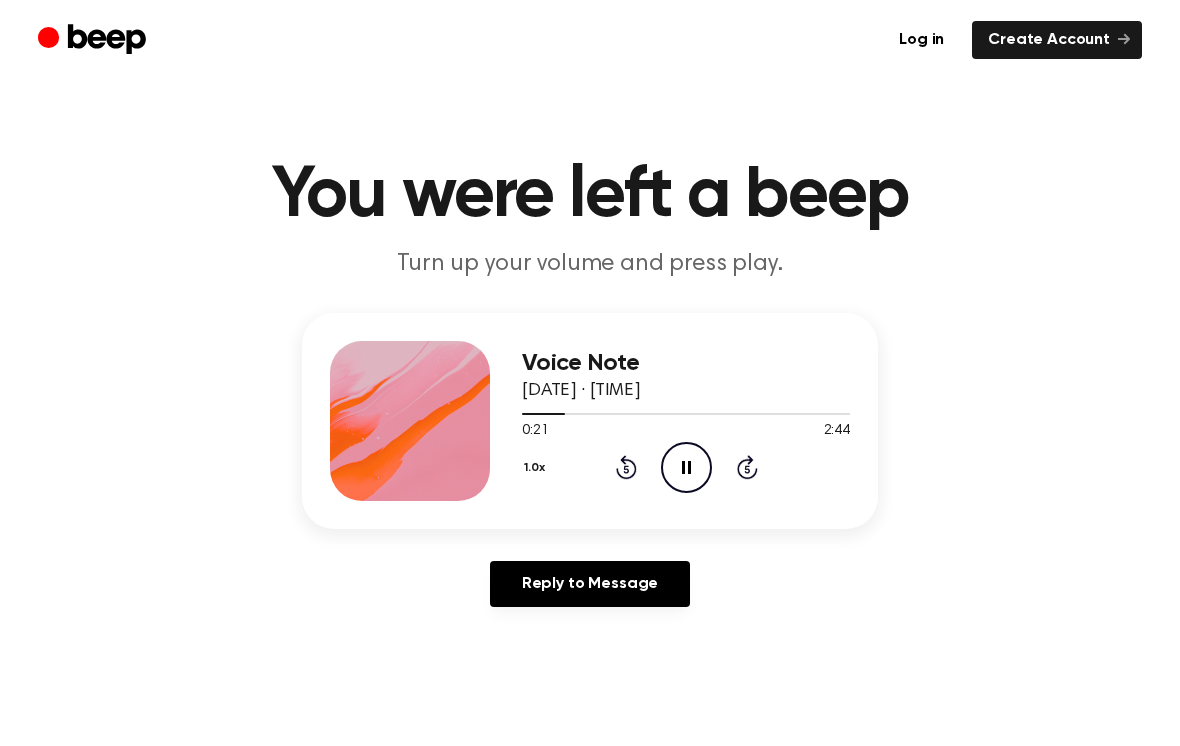 click on "Skip 5 seconds" 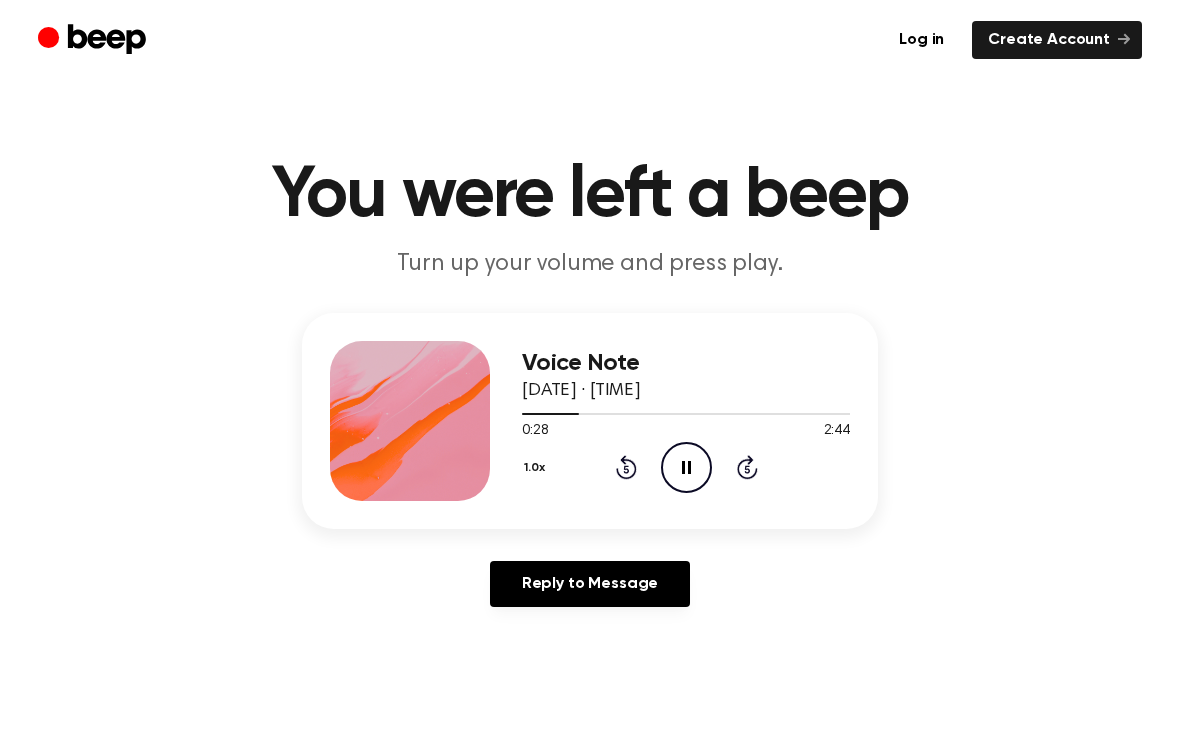 click 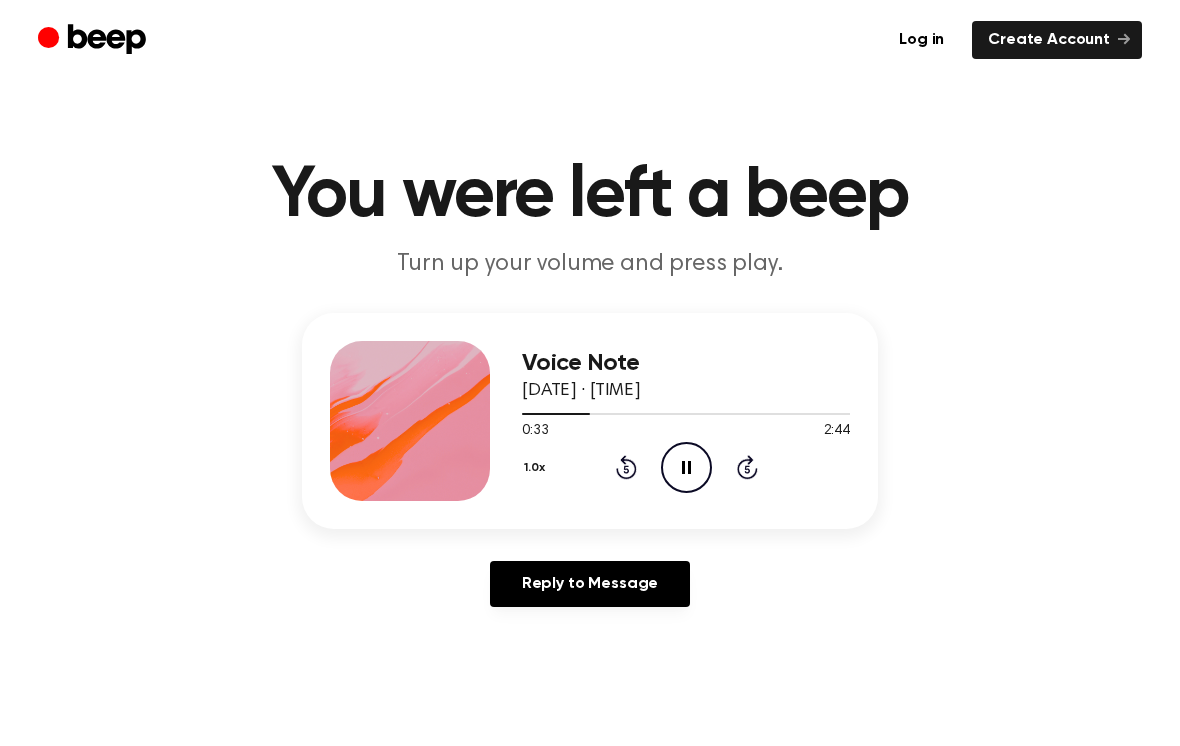 click on "Skip 5 seconds" 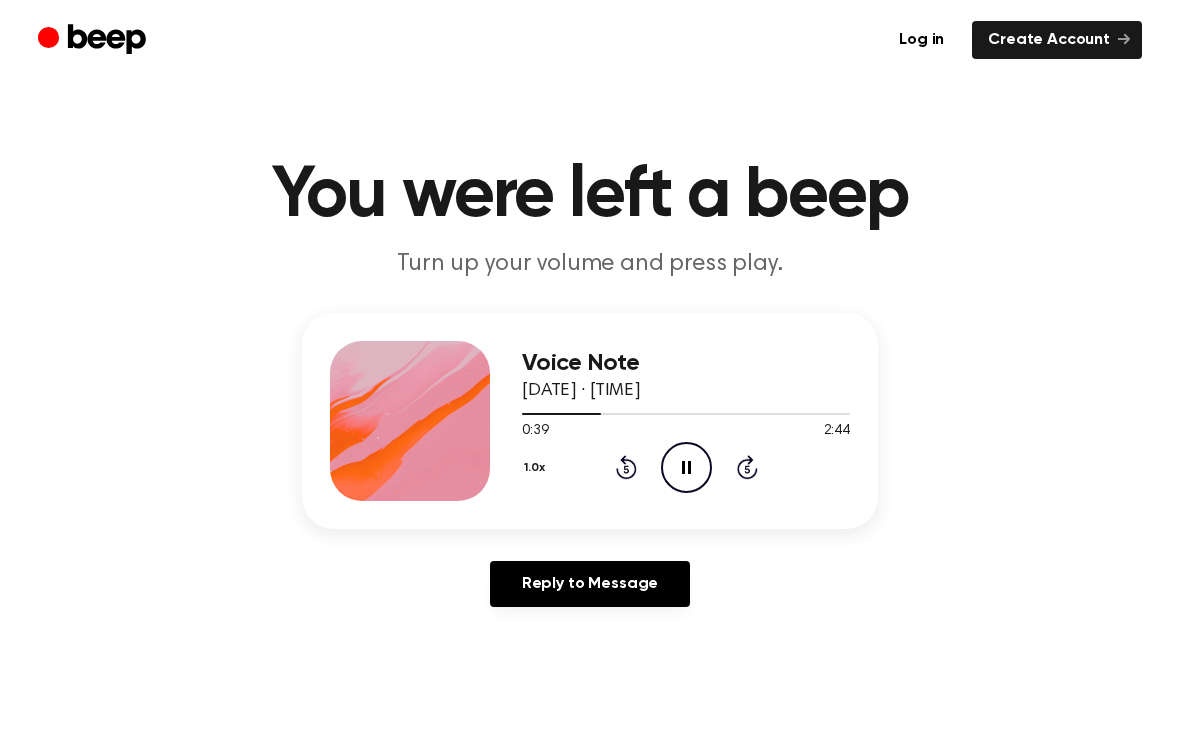 click 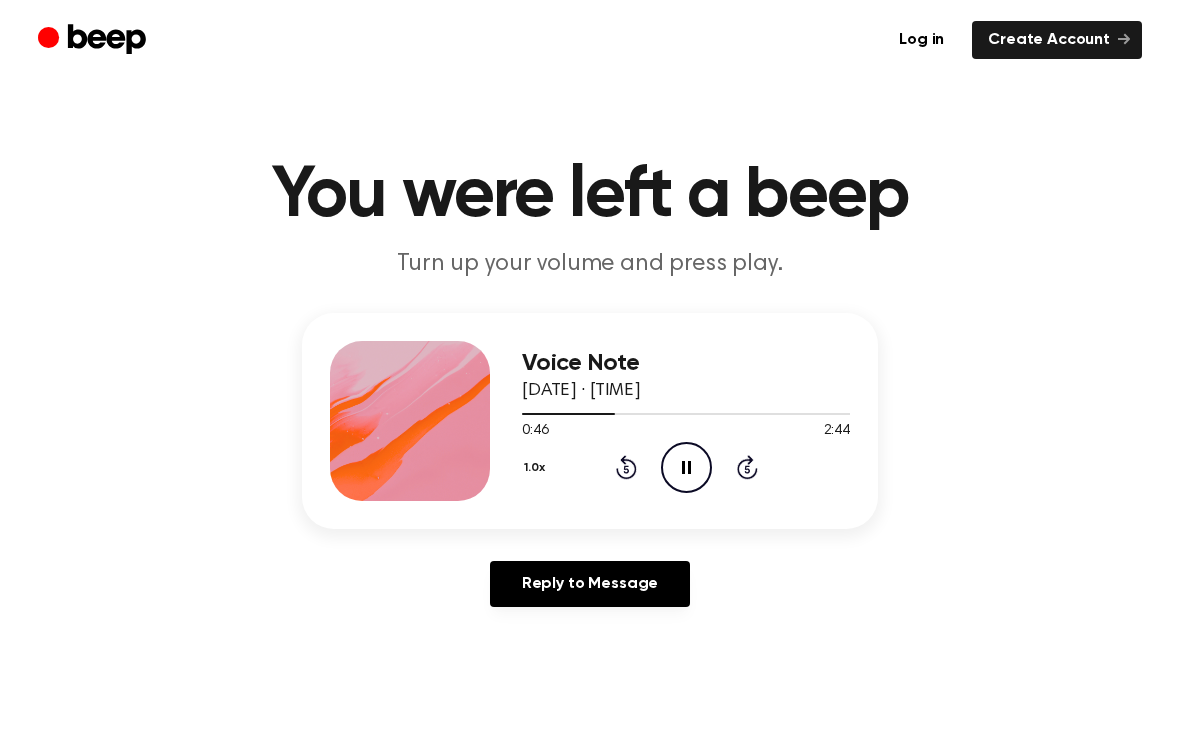 click 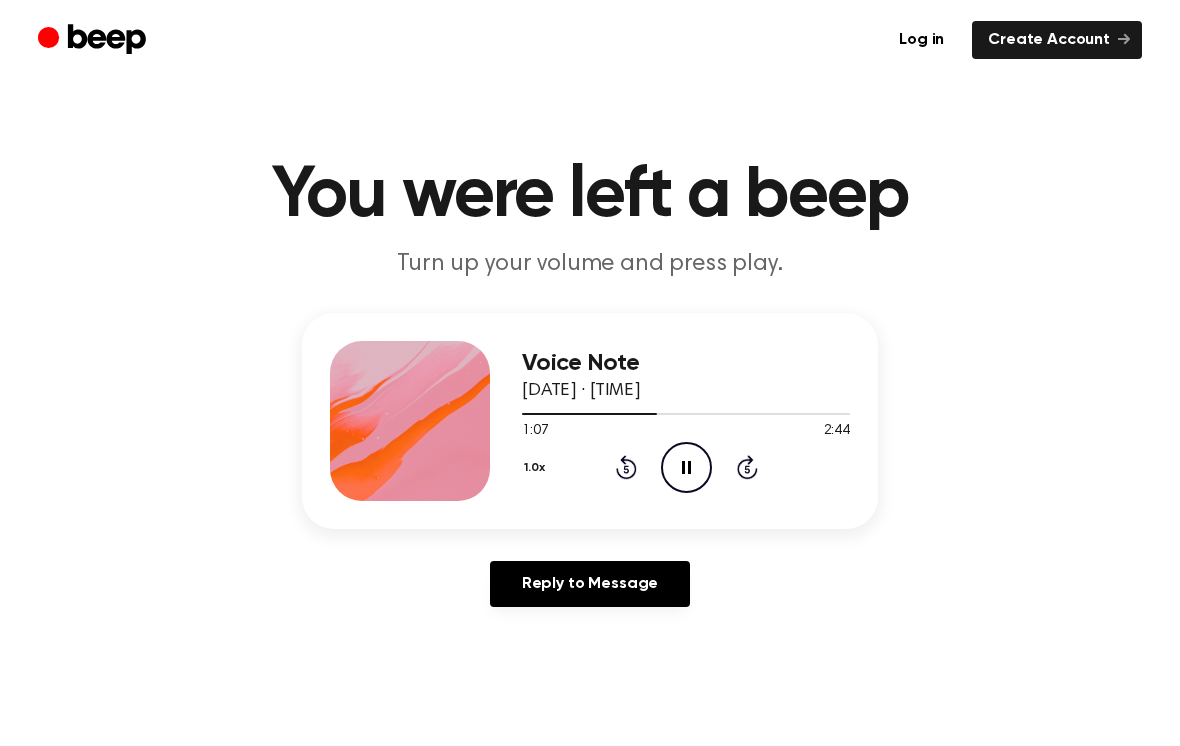 click on "Pause Audio" 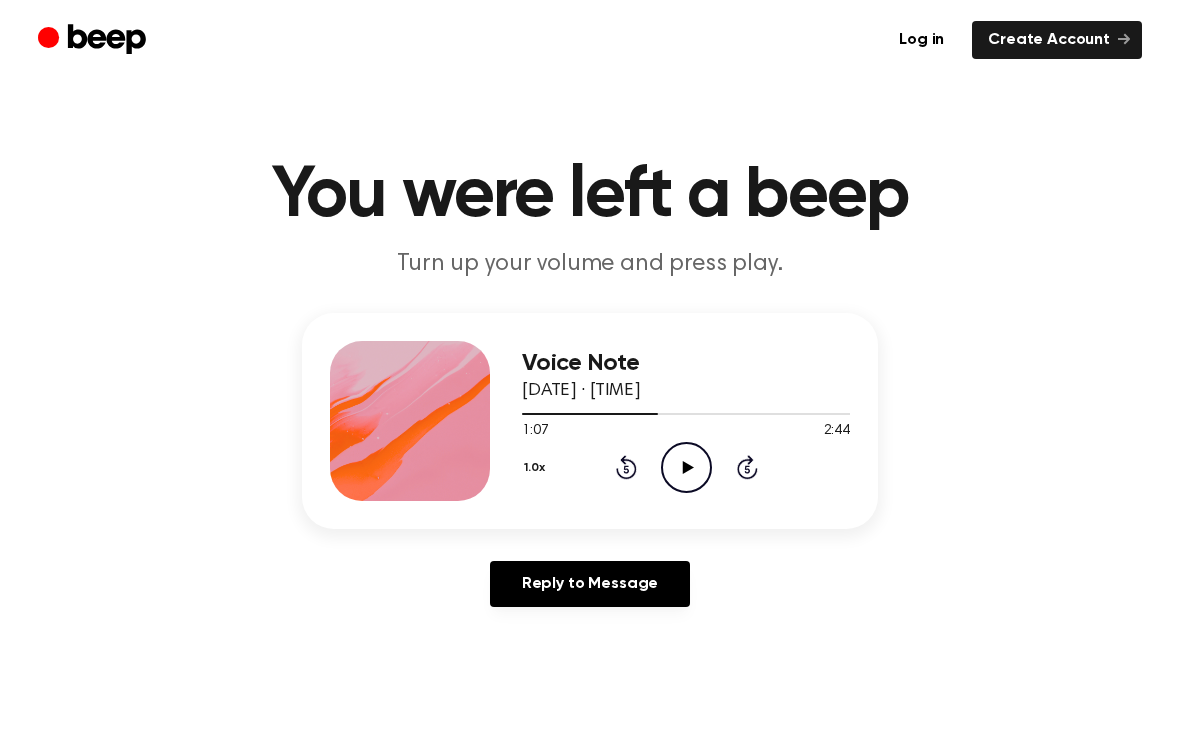 click 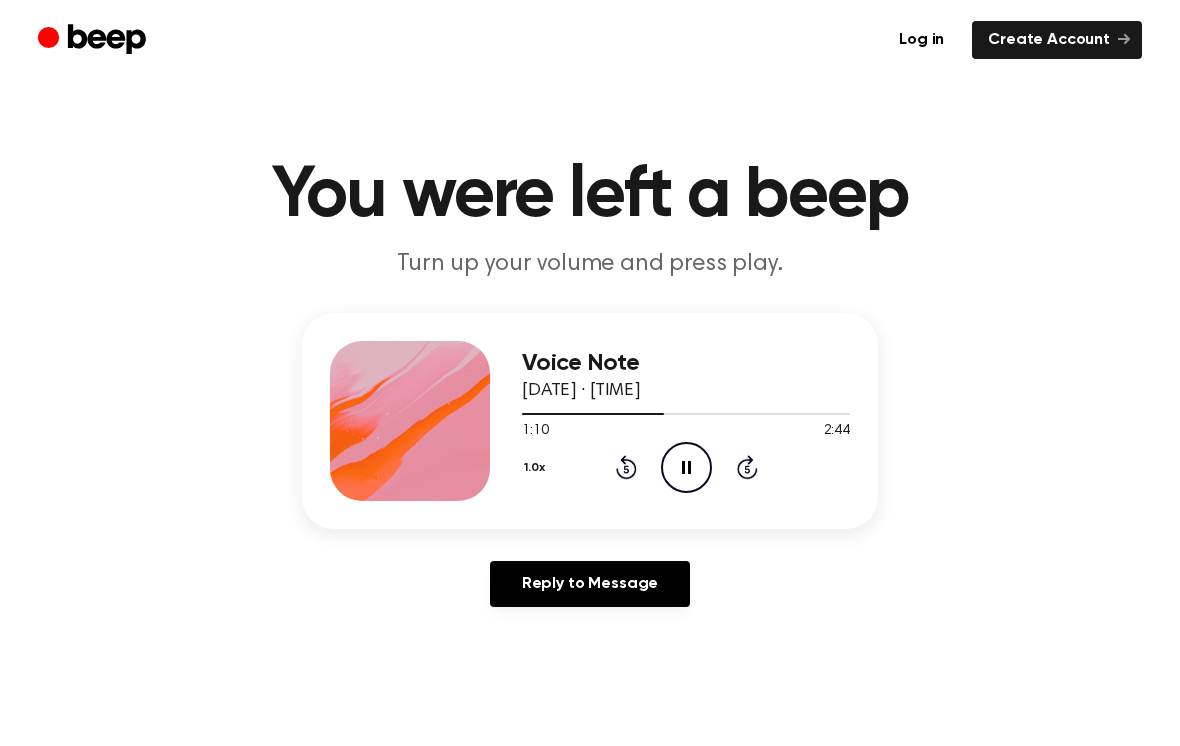 click on "Pause Audio" 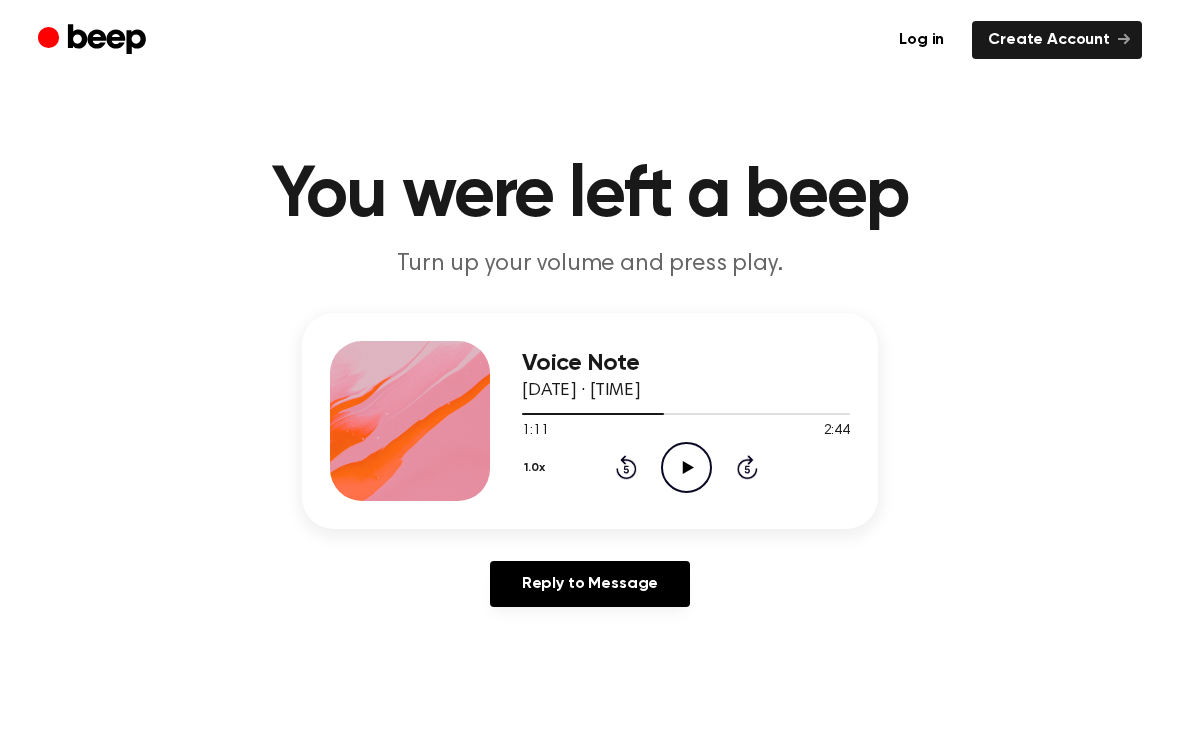 click on "Play Audio" 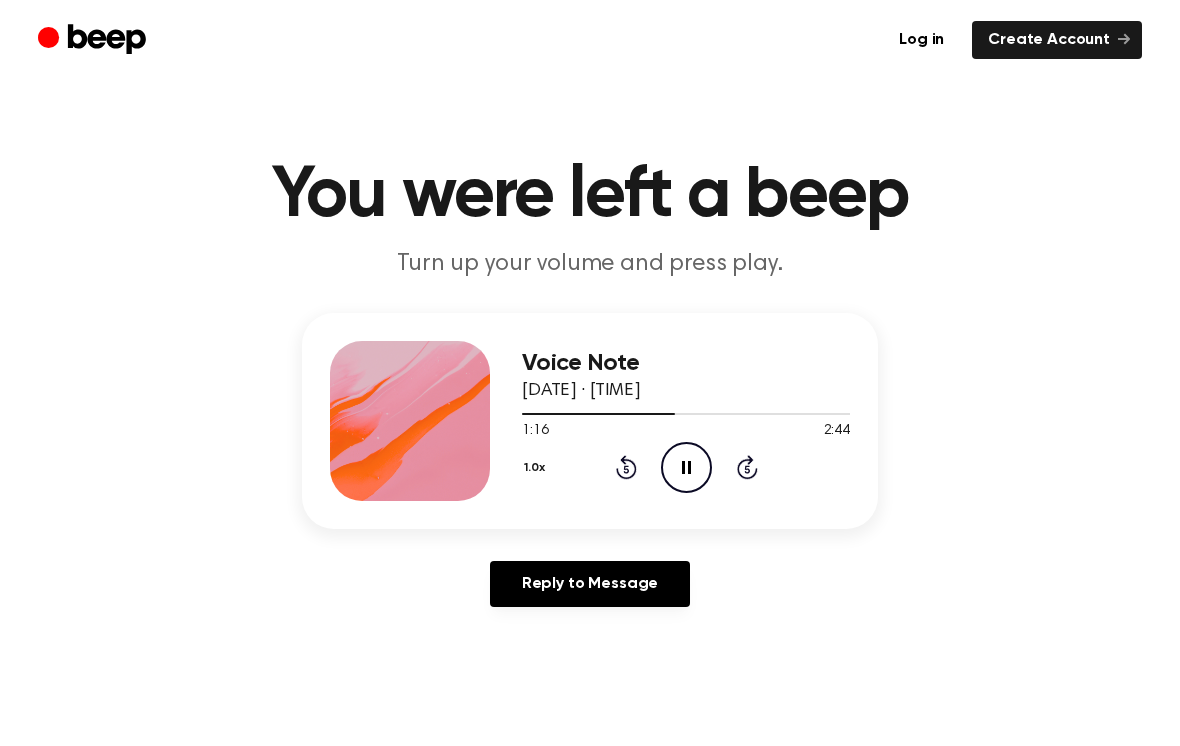 click on "Pause Audio" 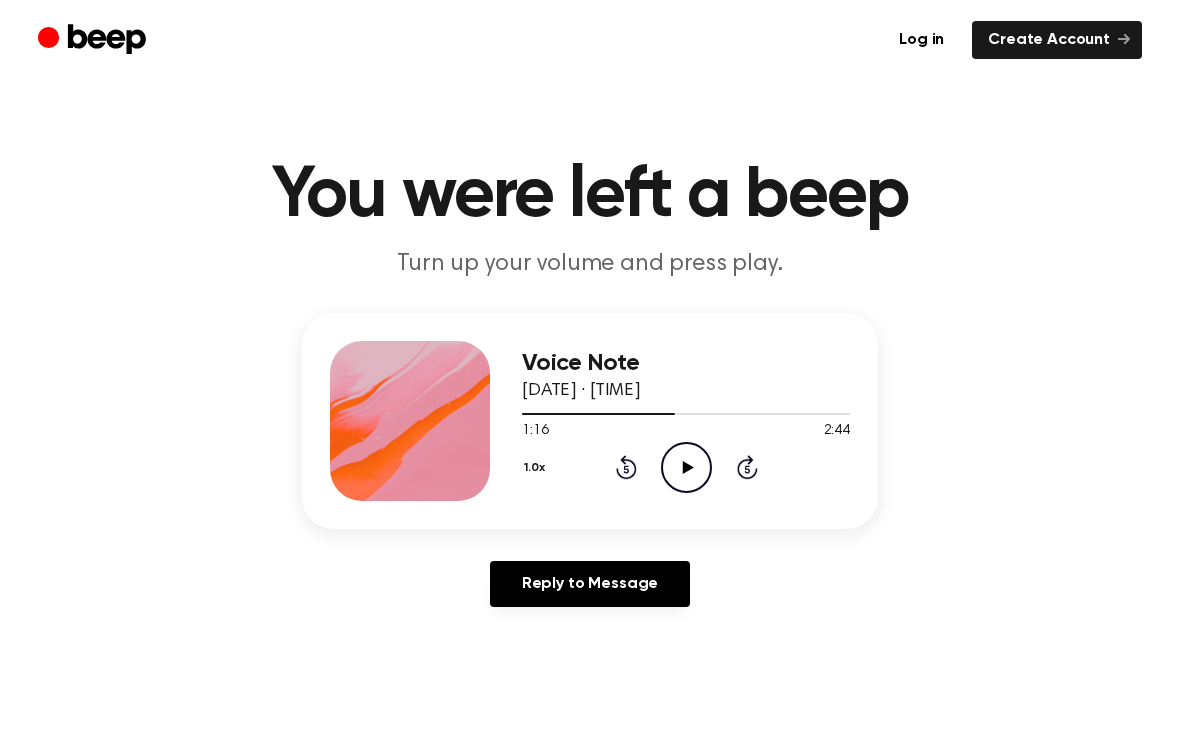 click 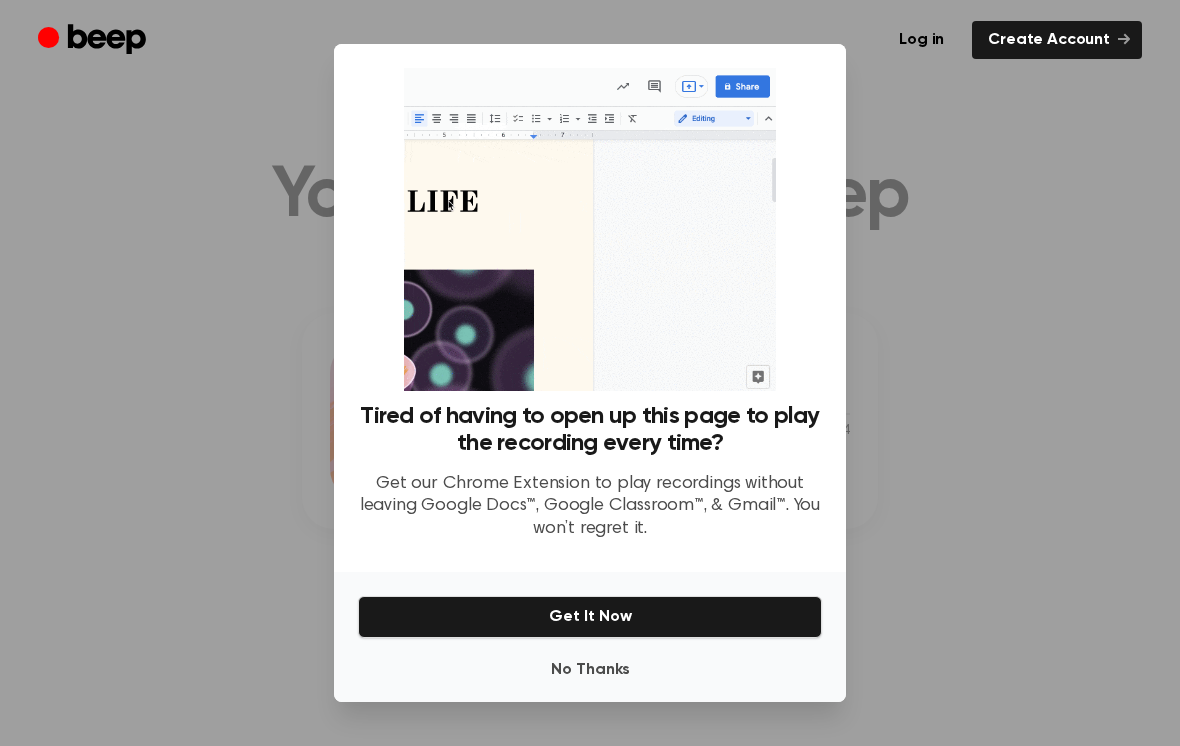 click on "Get It Now" at bounding box center (590, 617) 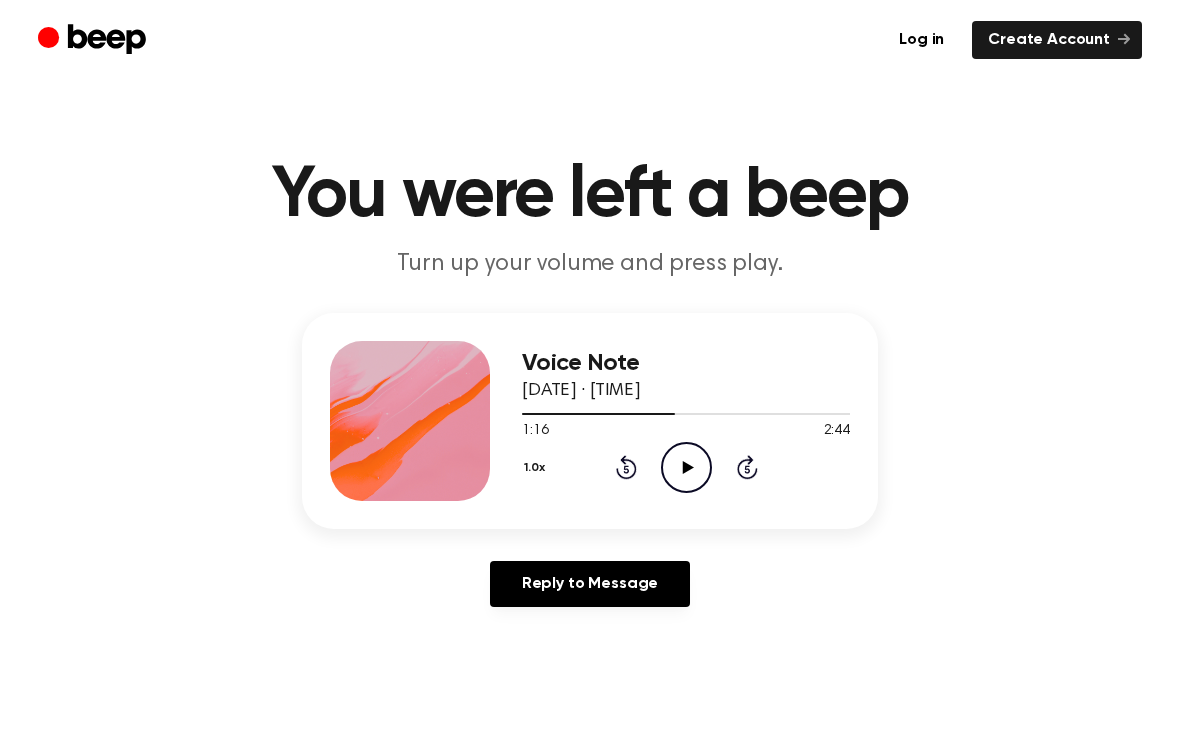 click 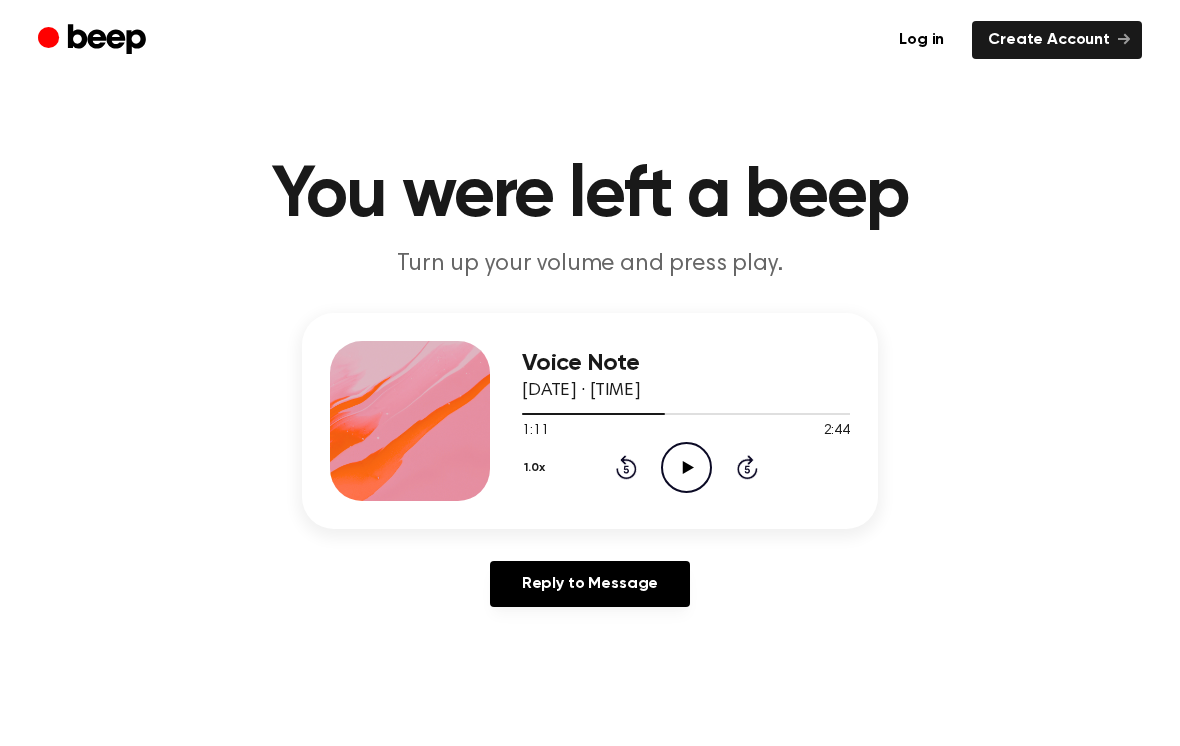 click 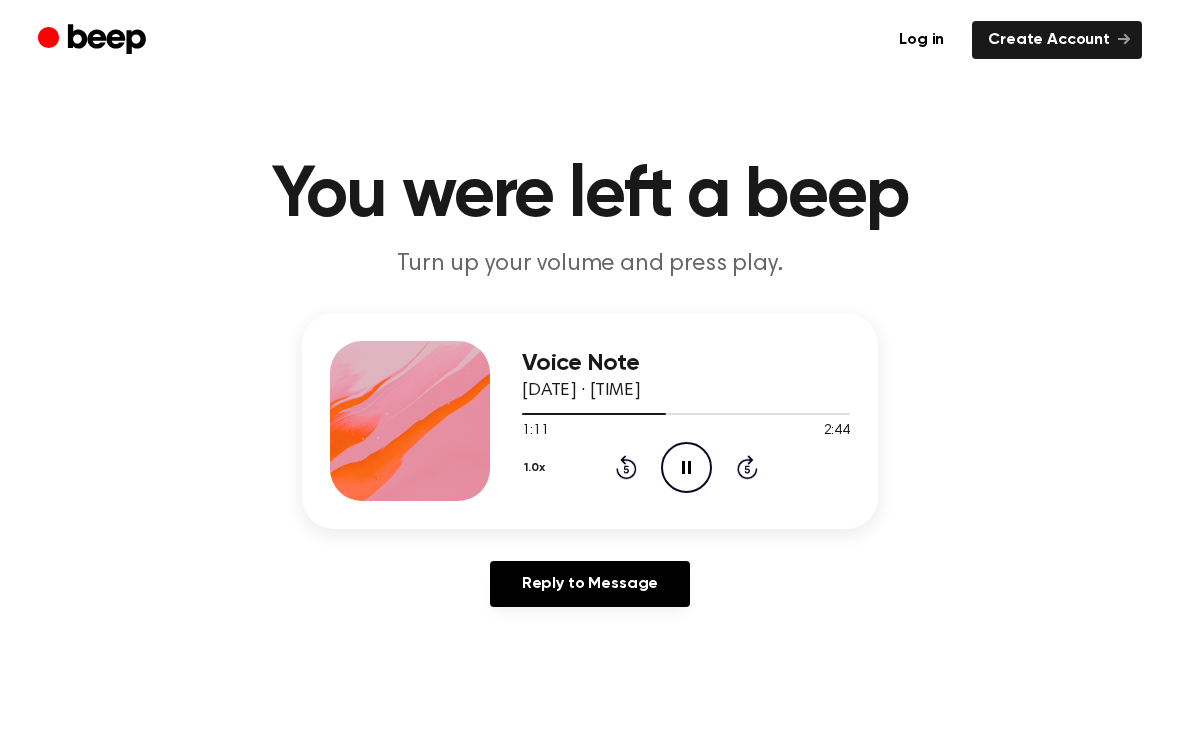 click on "Rewind 5 seconds" 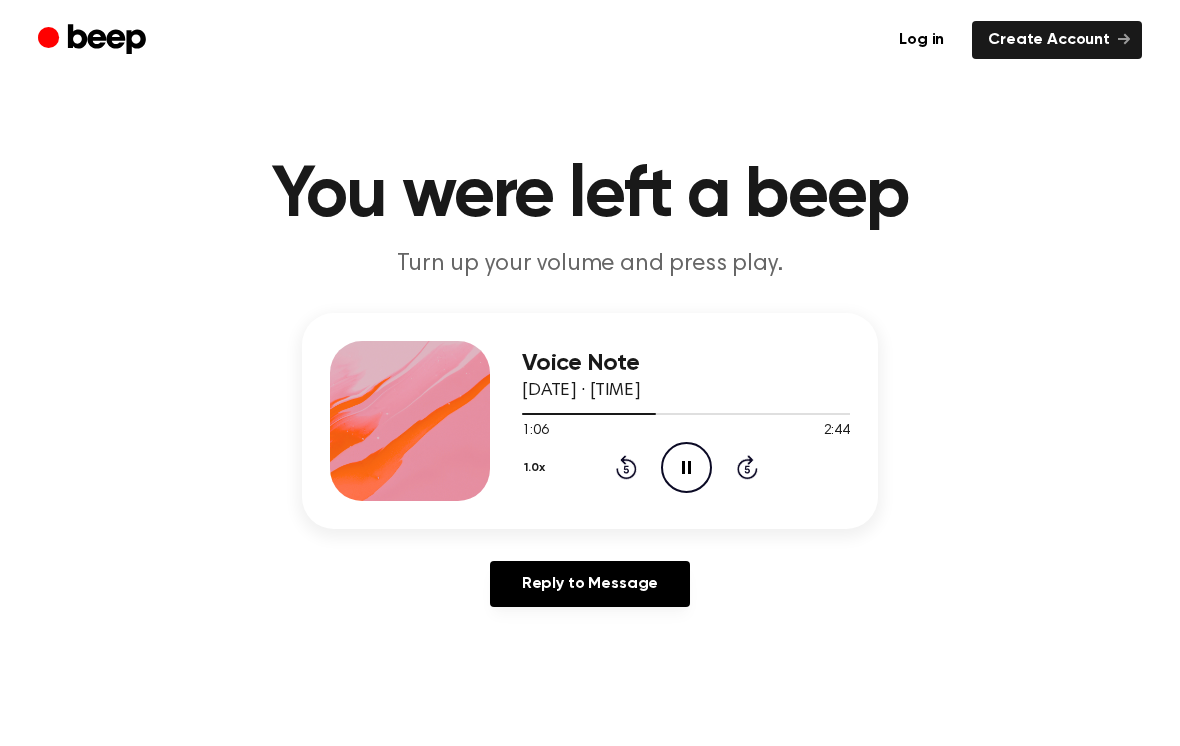 click on "Rewind 5 seconds" 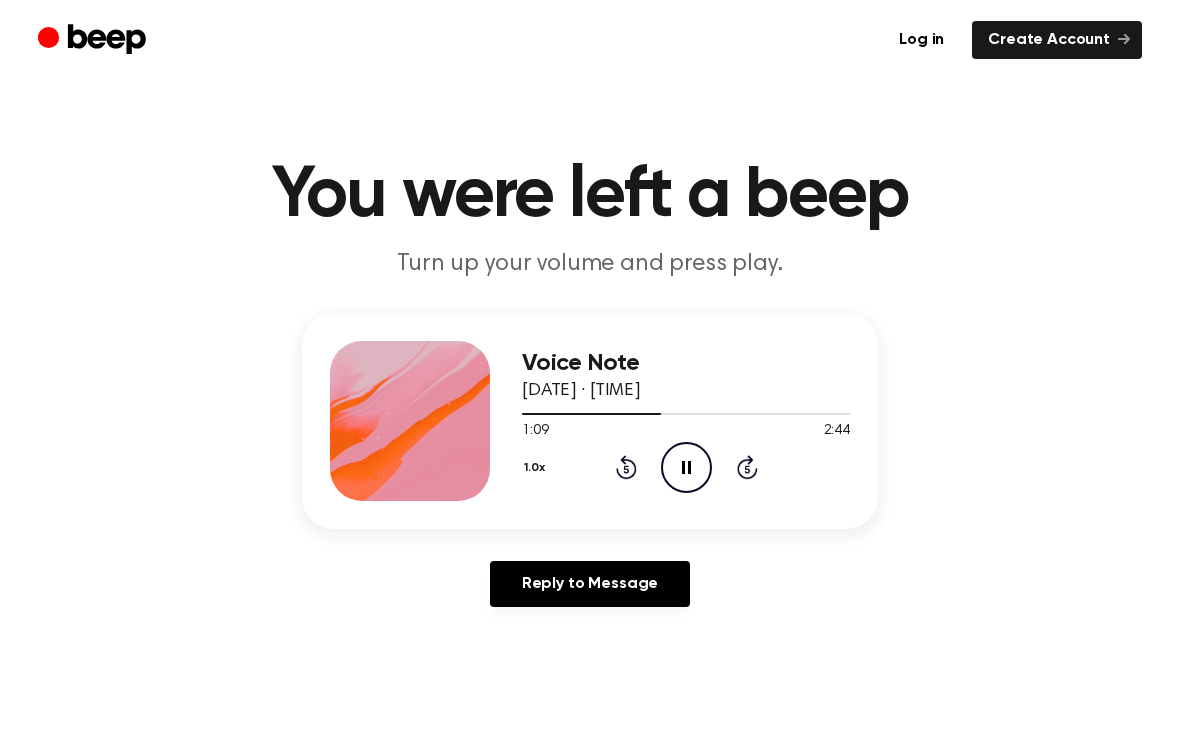 click on "Pause Audio" 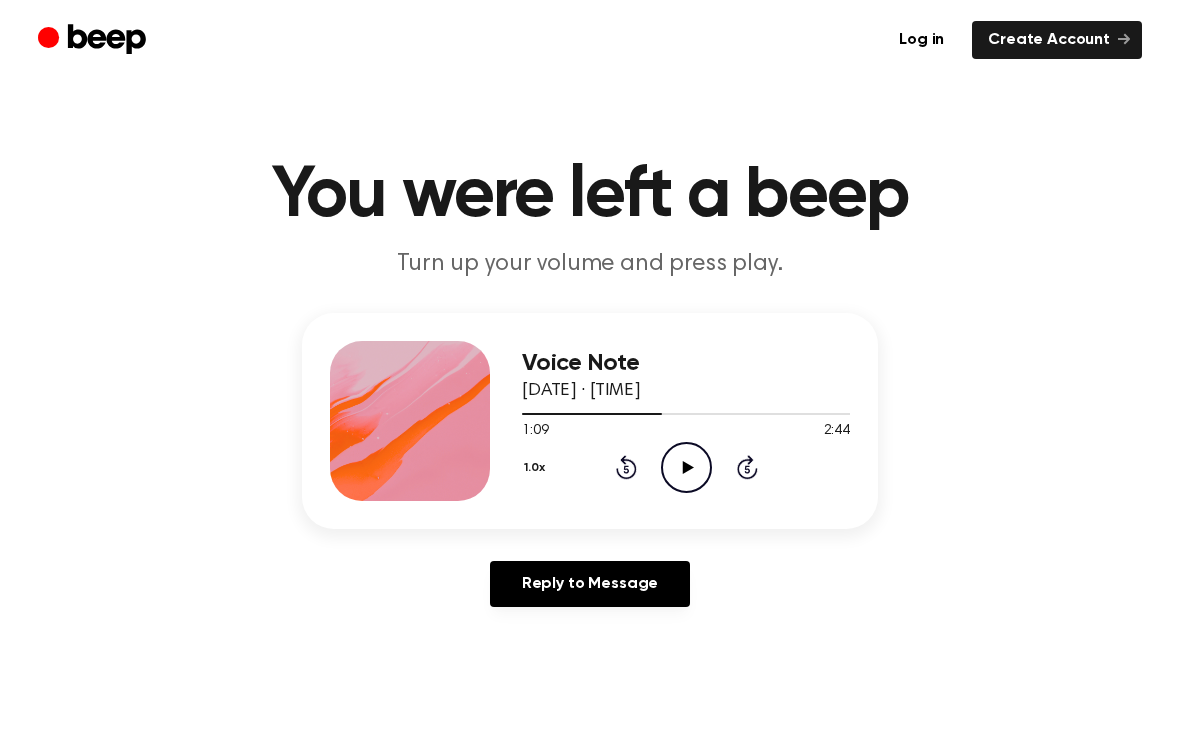 click 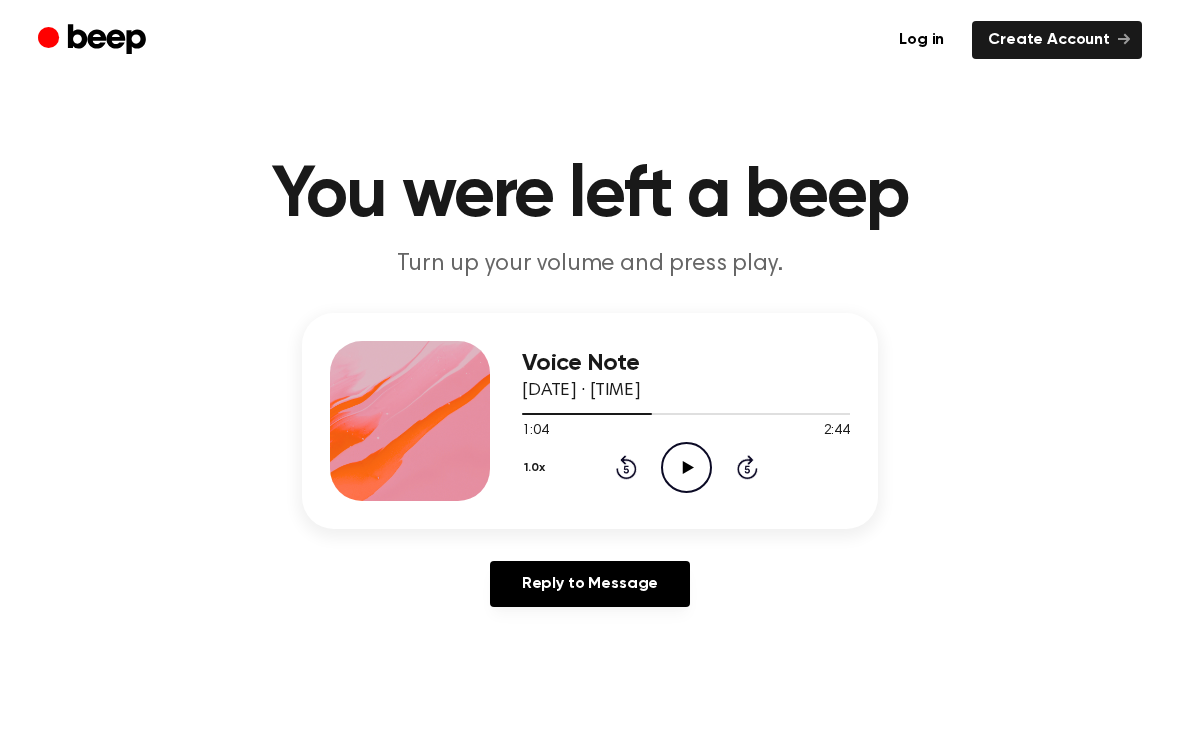 click on "Play Audio" 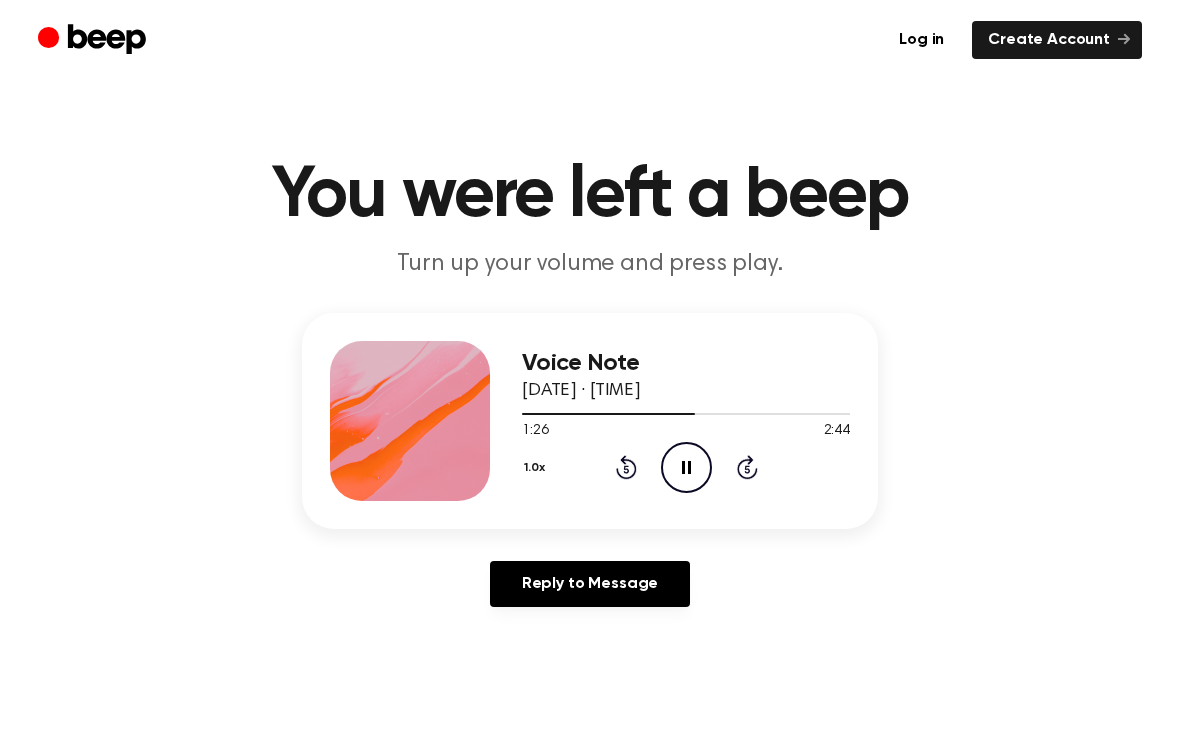 click on "Pause Audio" 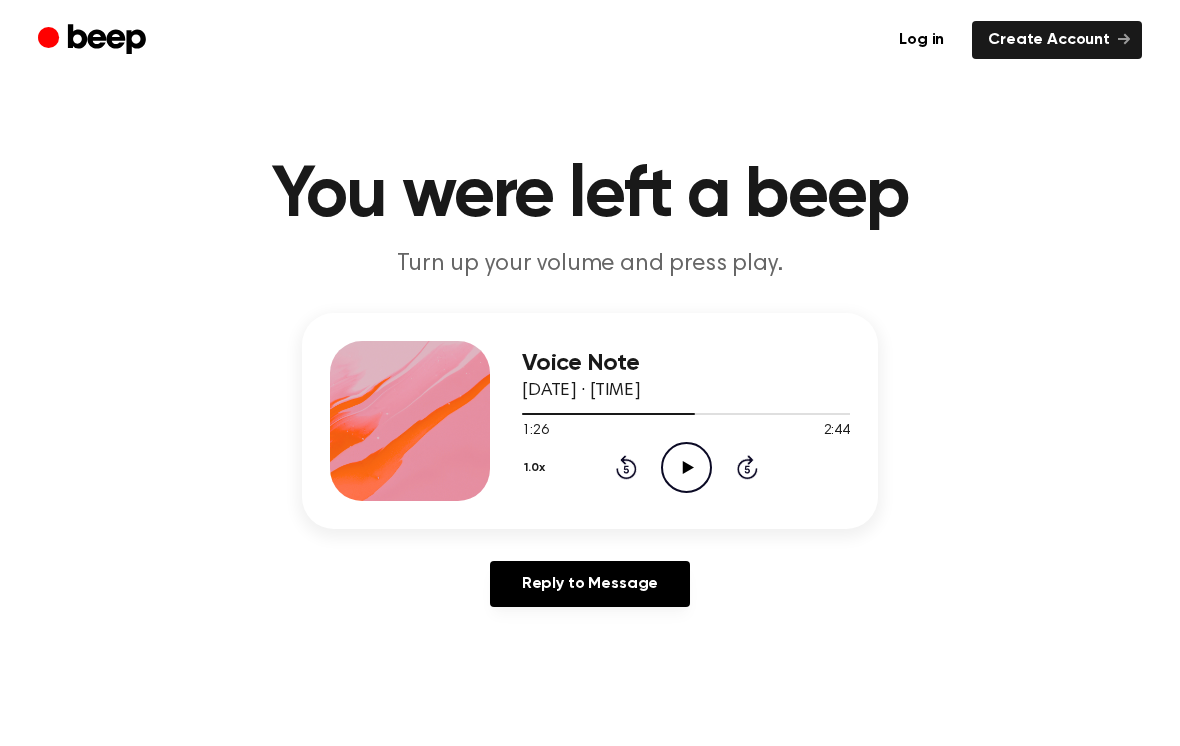 click on "Play Audio" 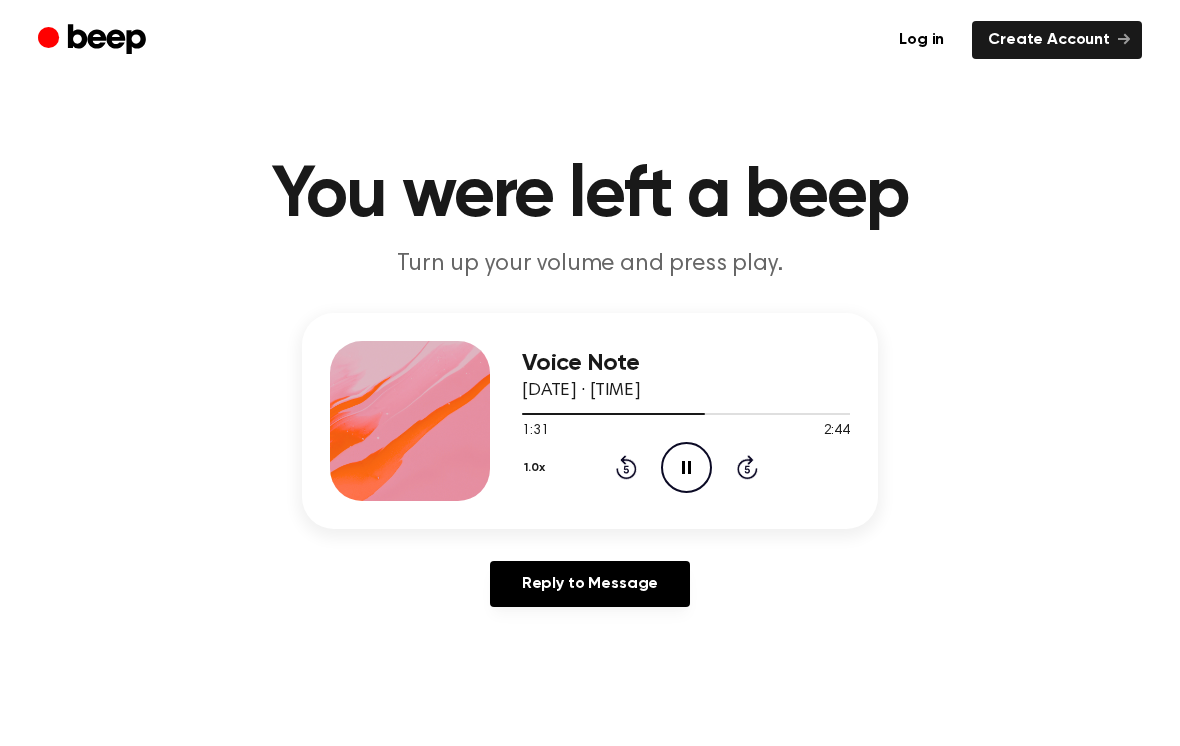 click on "Pause Audio" 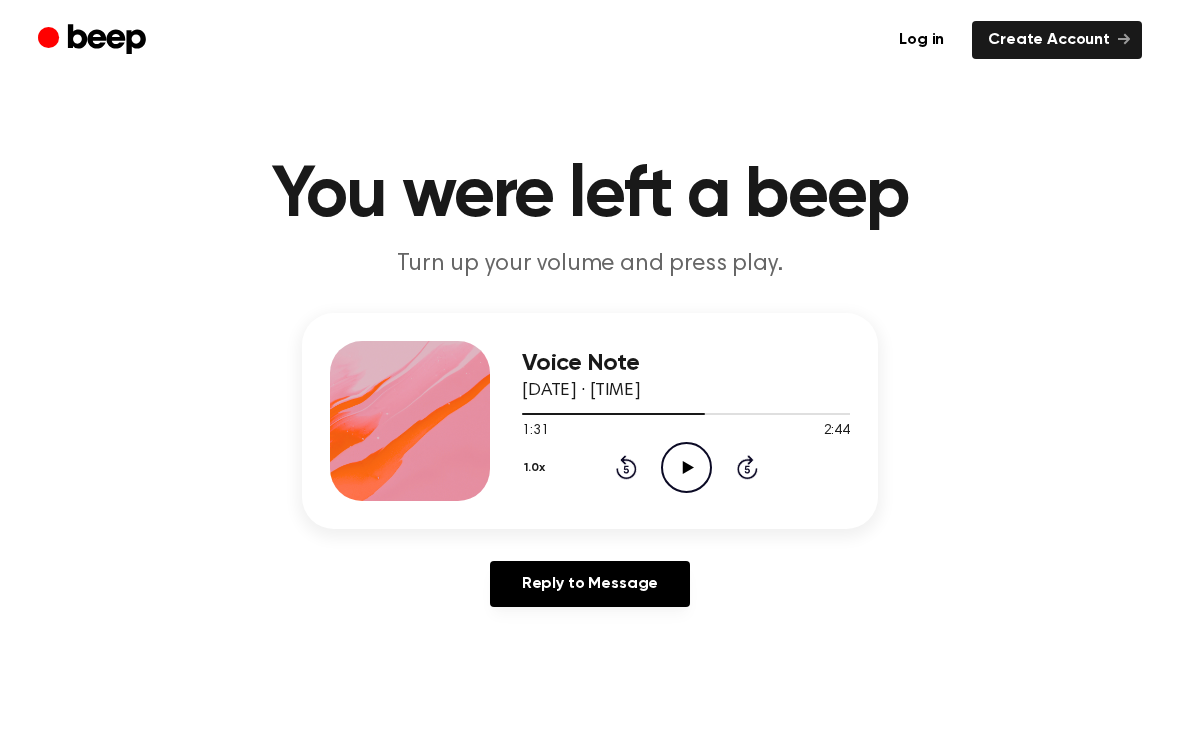 click on "Play Audio" 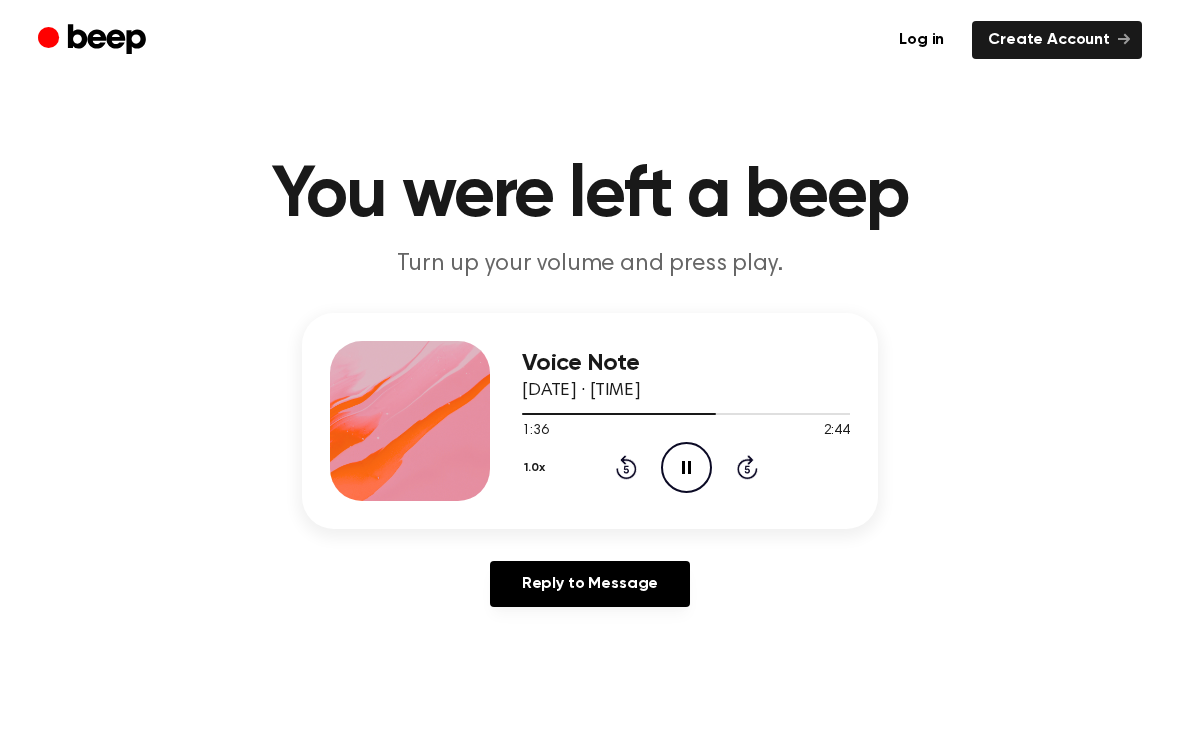 click 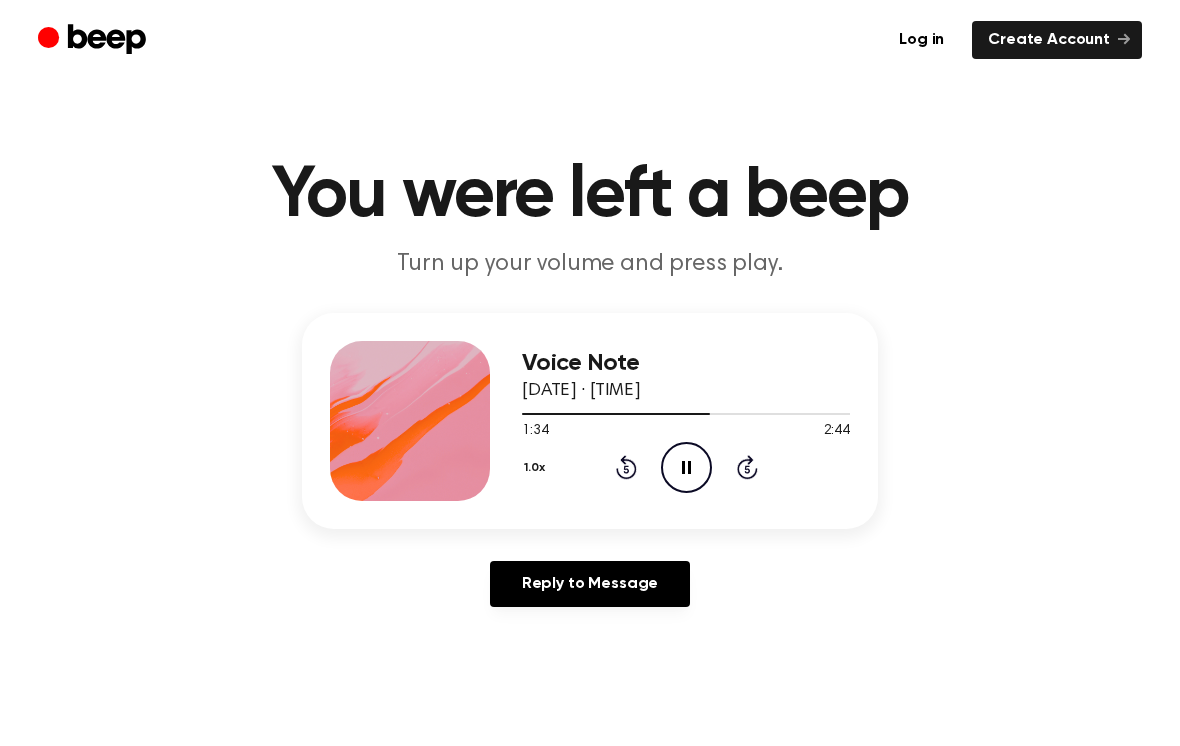 click on "Rewind 5 seconds" 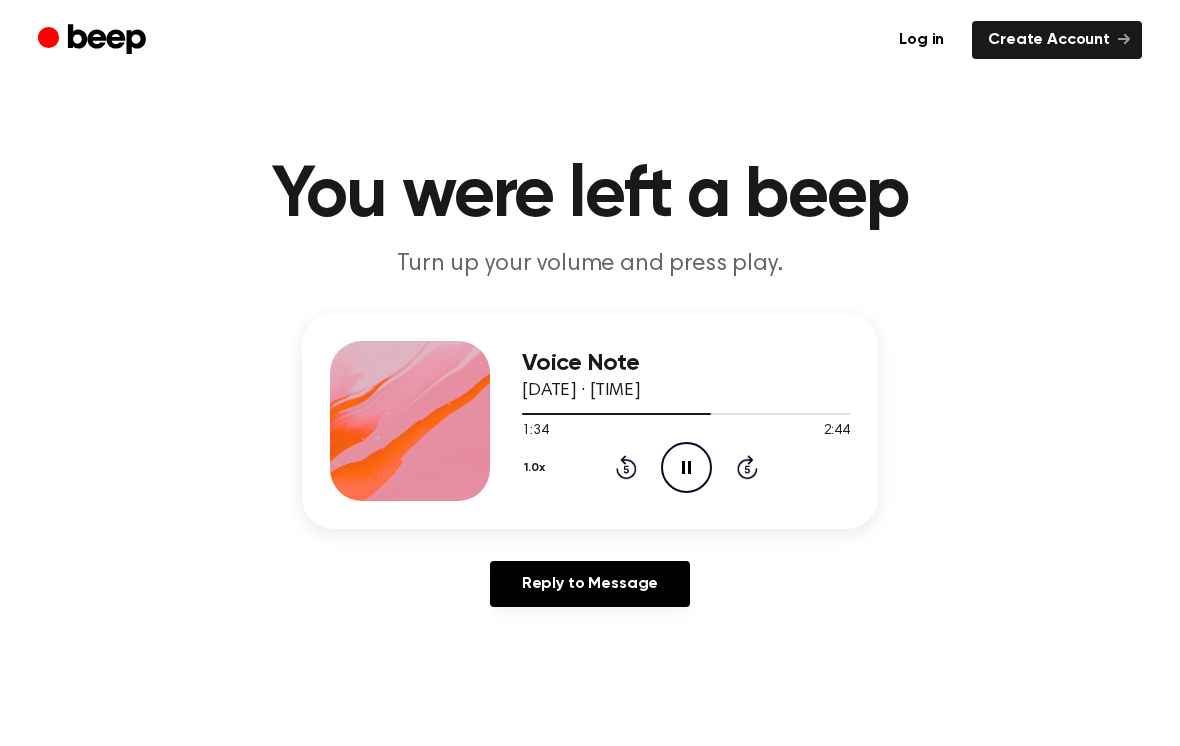click on "Rewind 5 seconds" 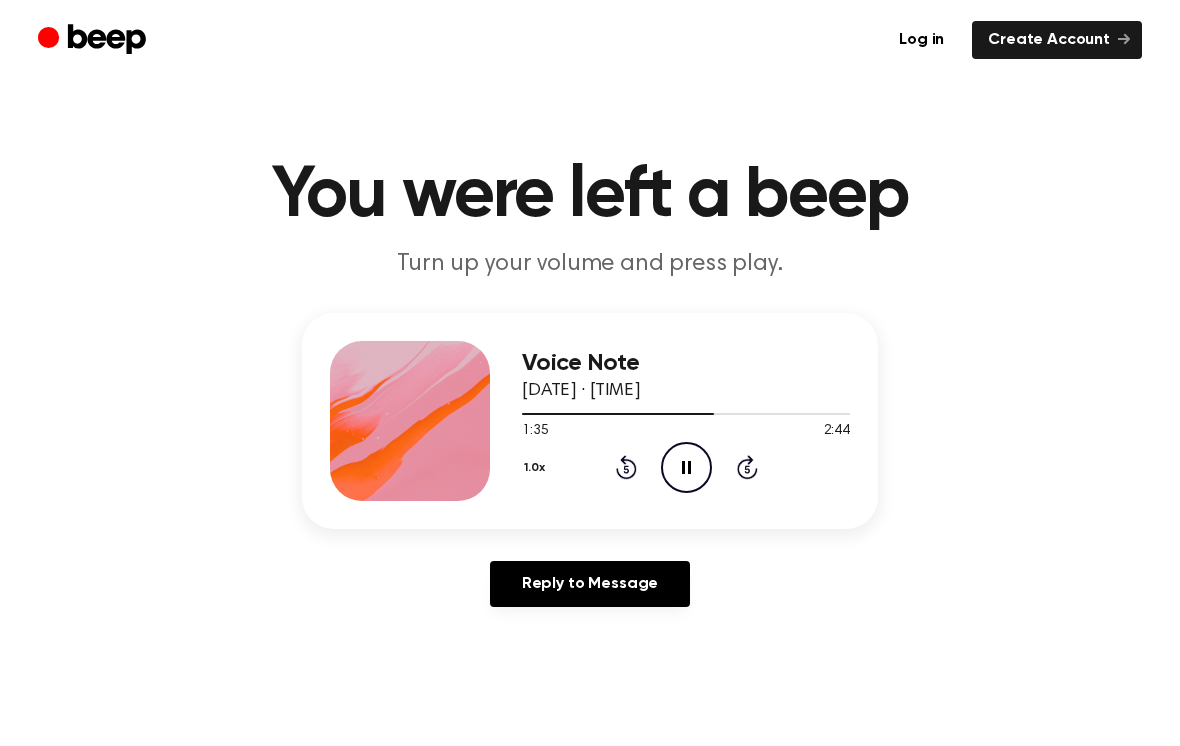 click on "Rewind 5 seconds" 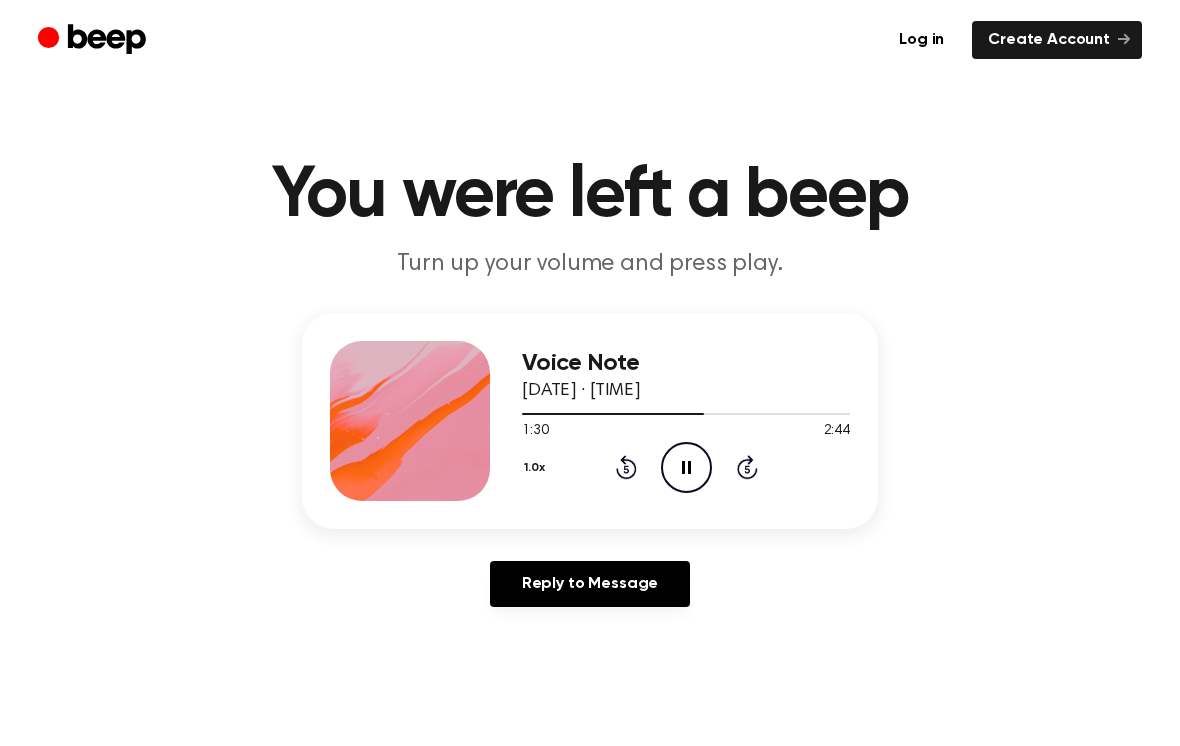 click on "Rewind 5 seconds" 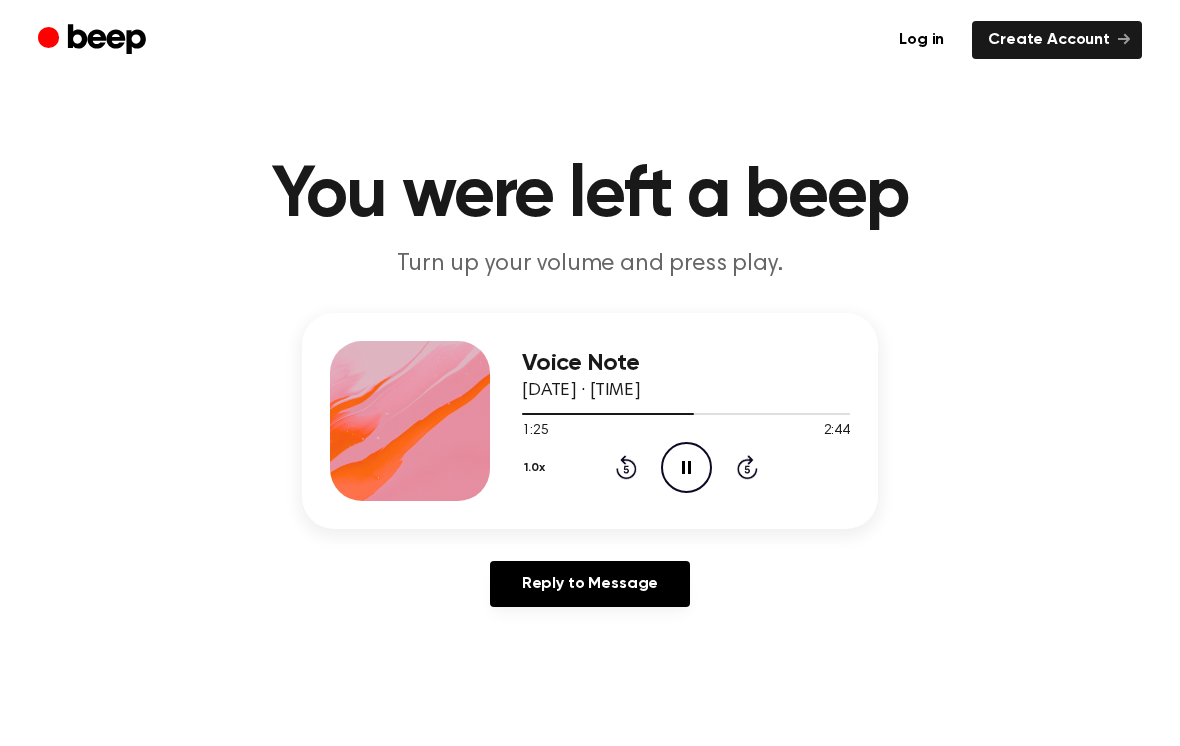click on "1:25 2:44" at bounding box center (686, 431) 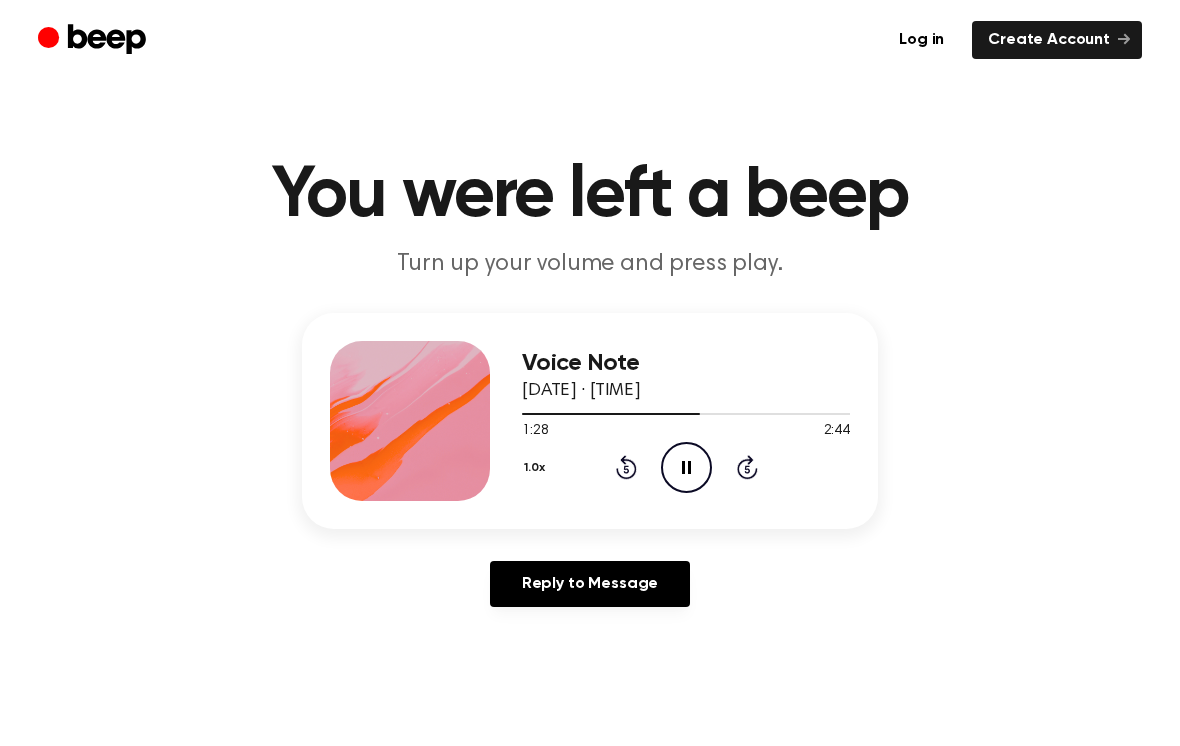 click 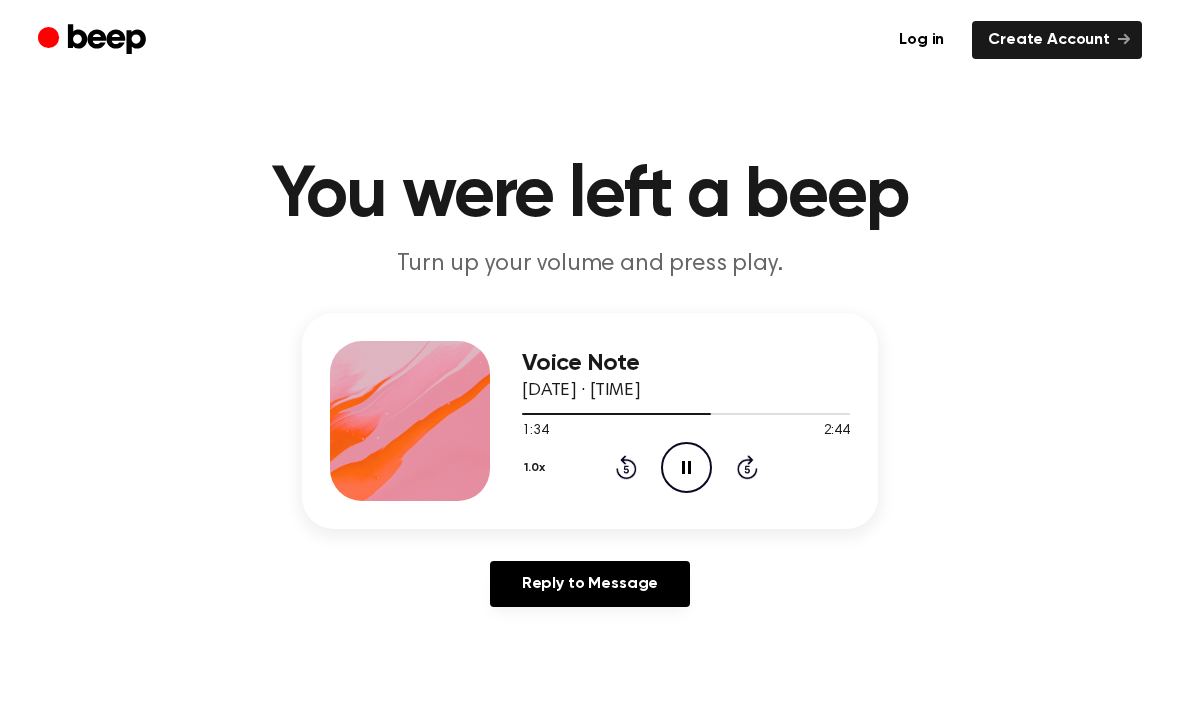click on "Pause Audio" 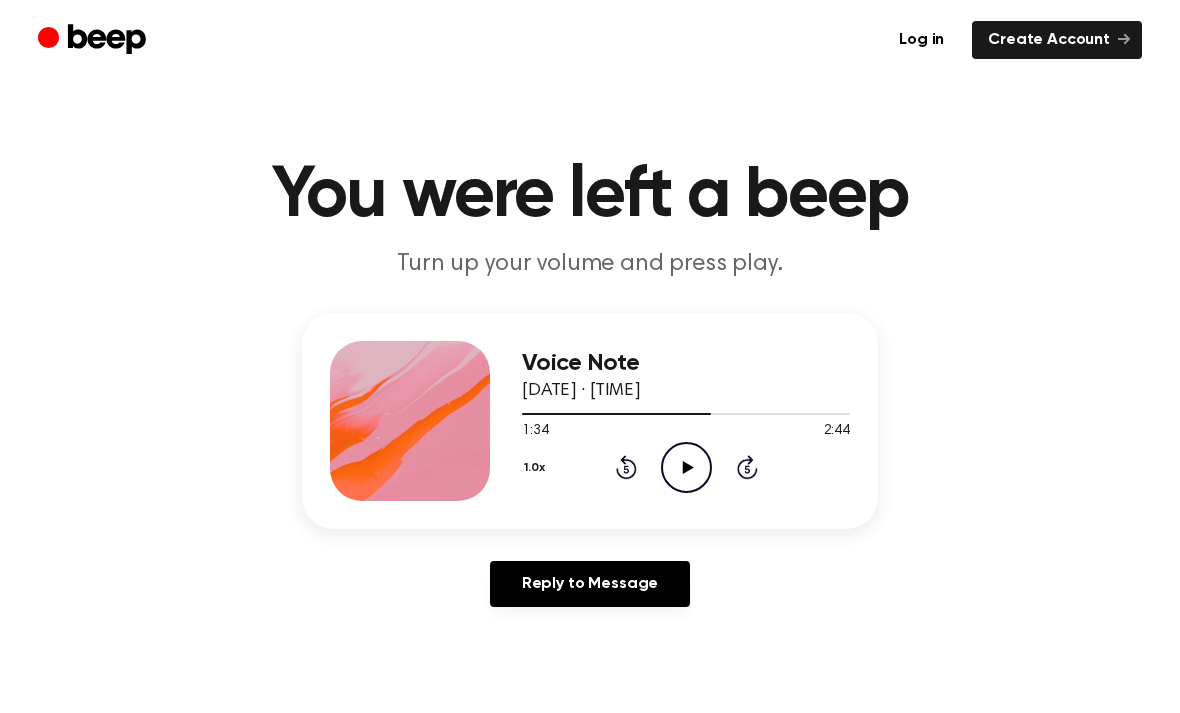 click on "Rewind 5 seconds" 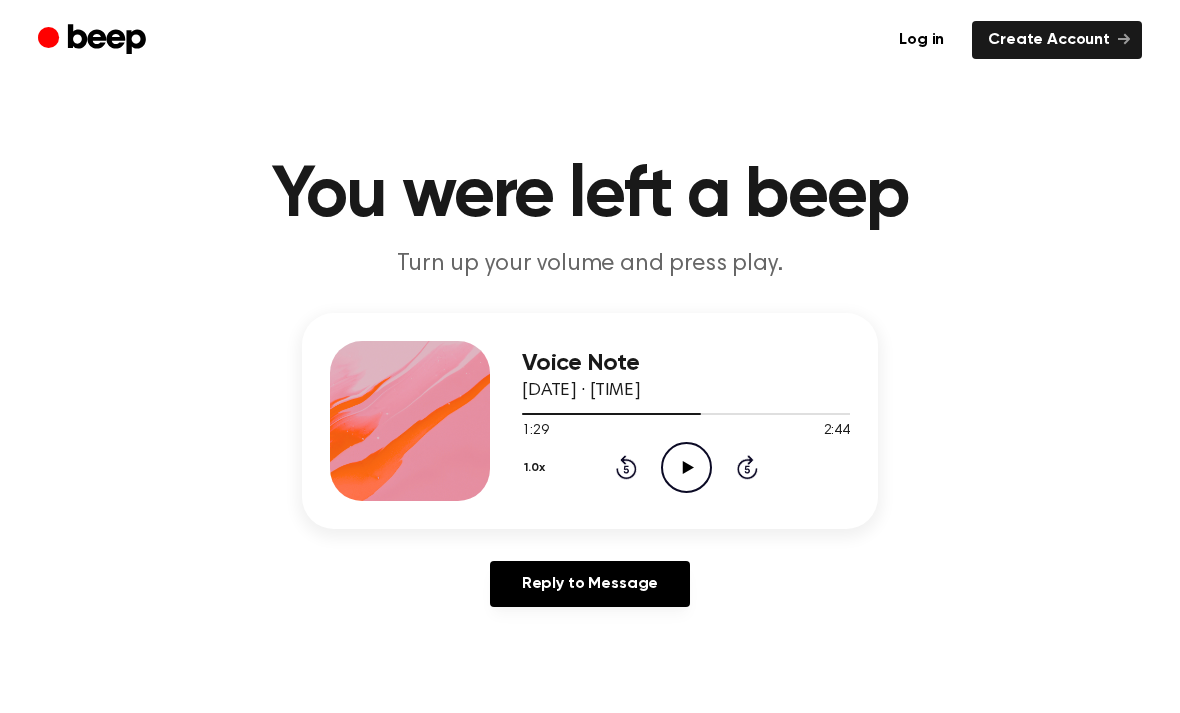 click on "Play Audio" 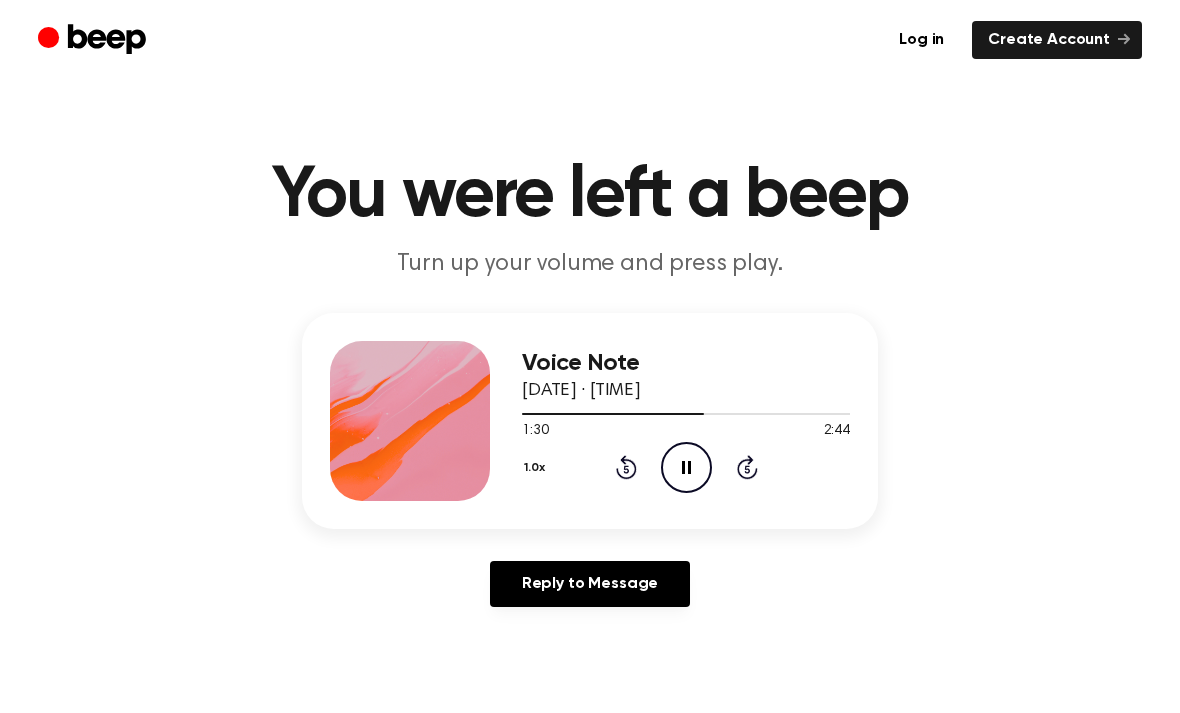 click on "Rewind 5 seconds" 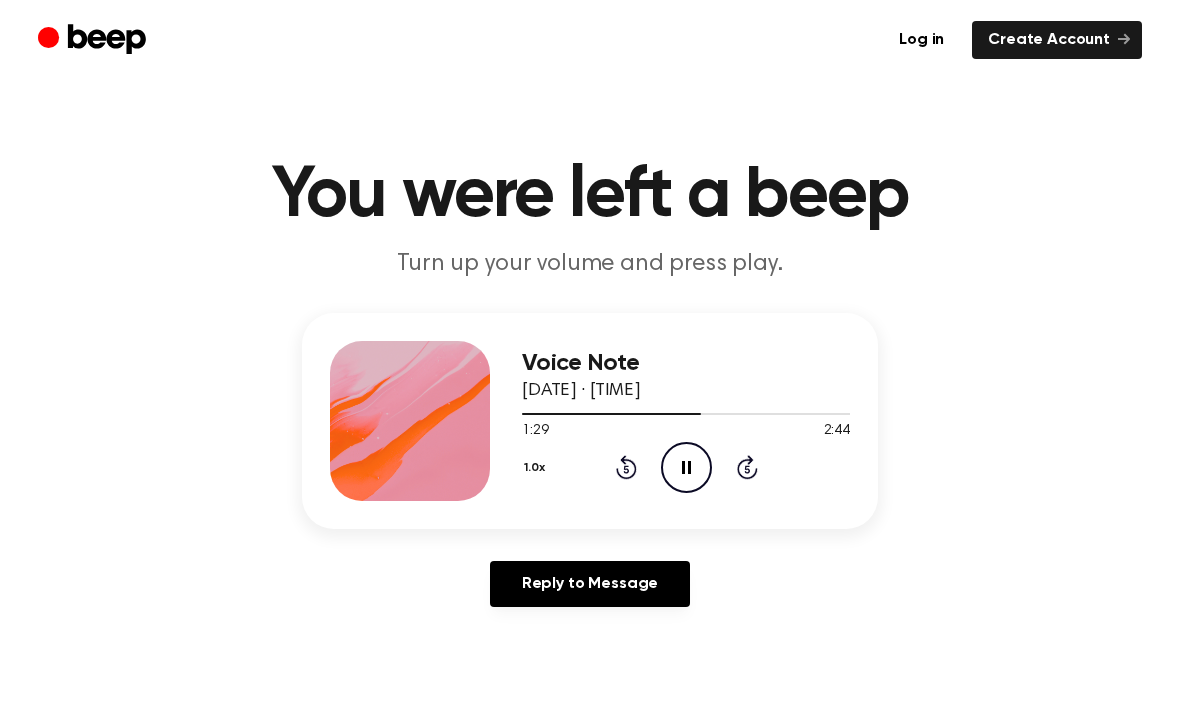 click on "Pause Audio" 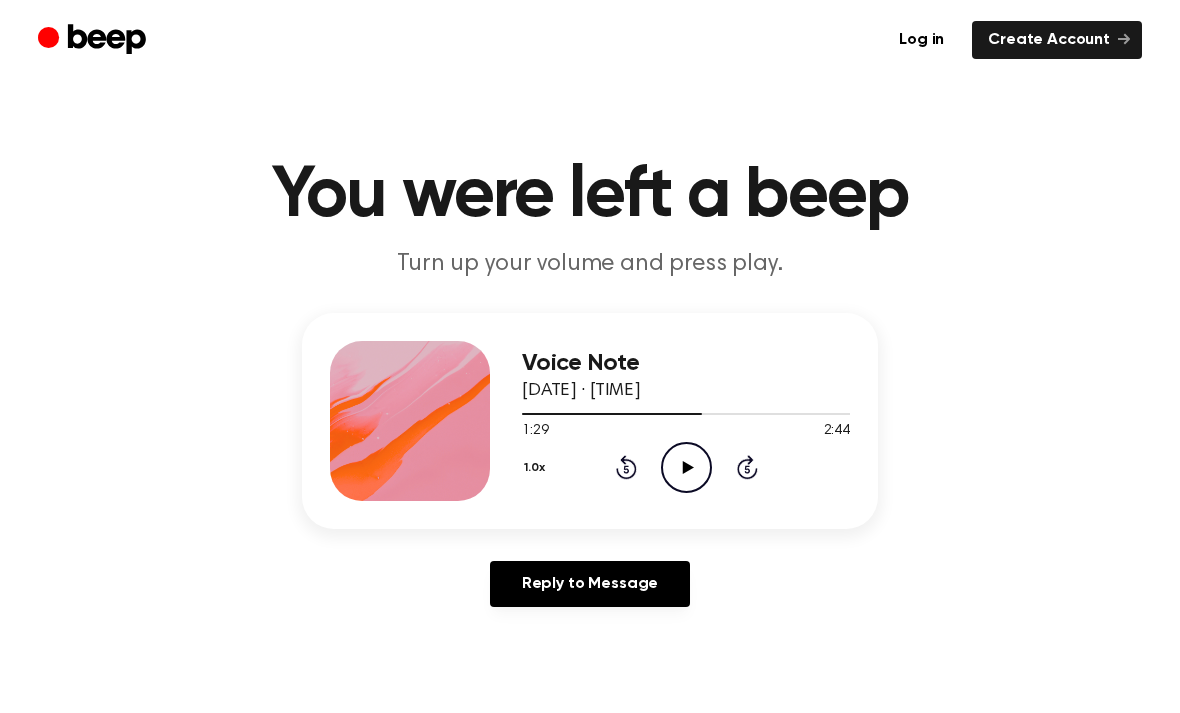click on "Play Audio" 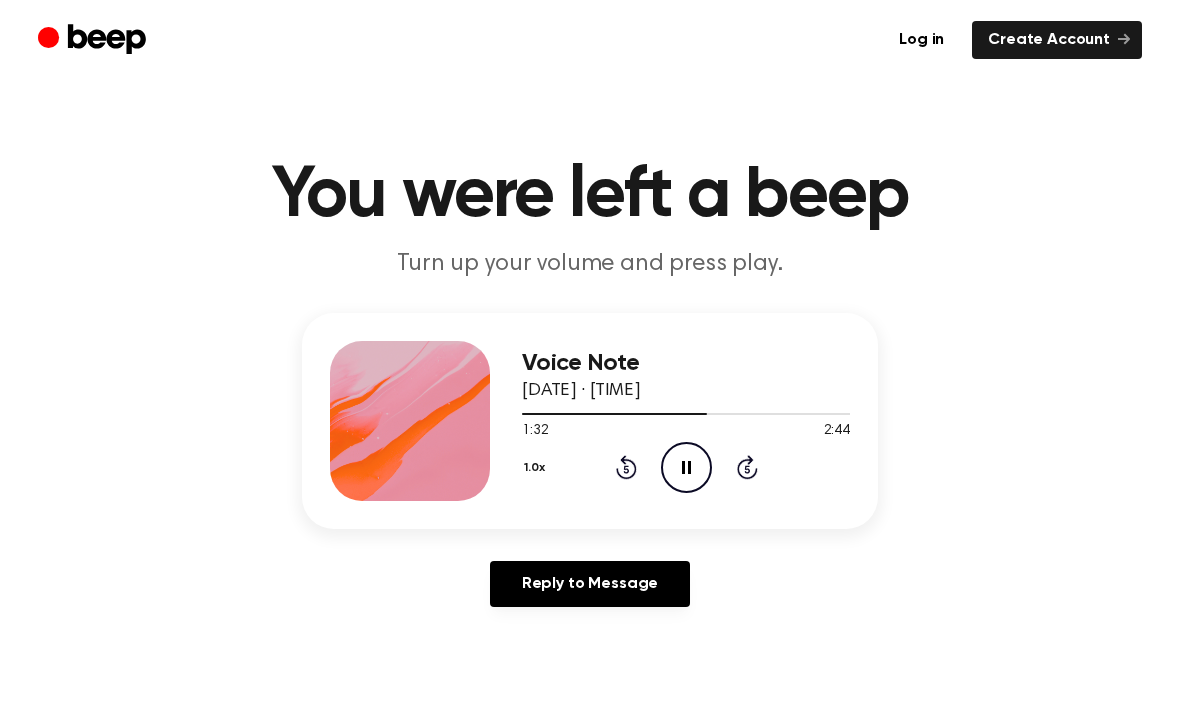 click on "Pause Audio" 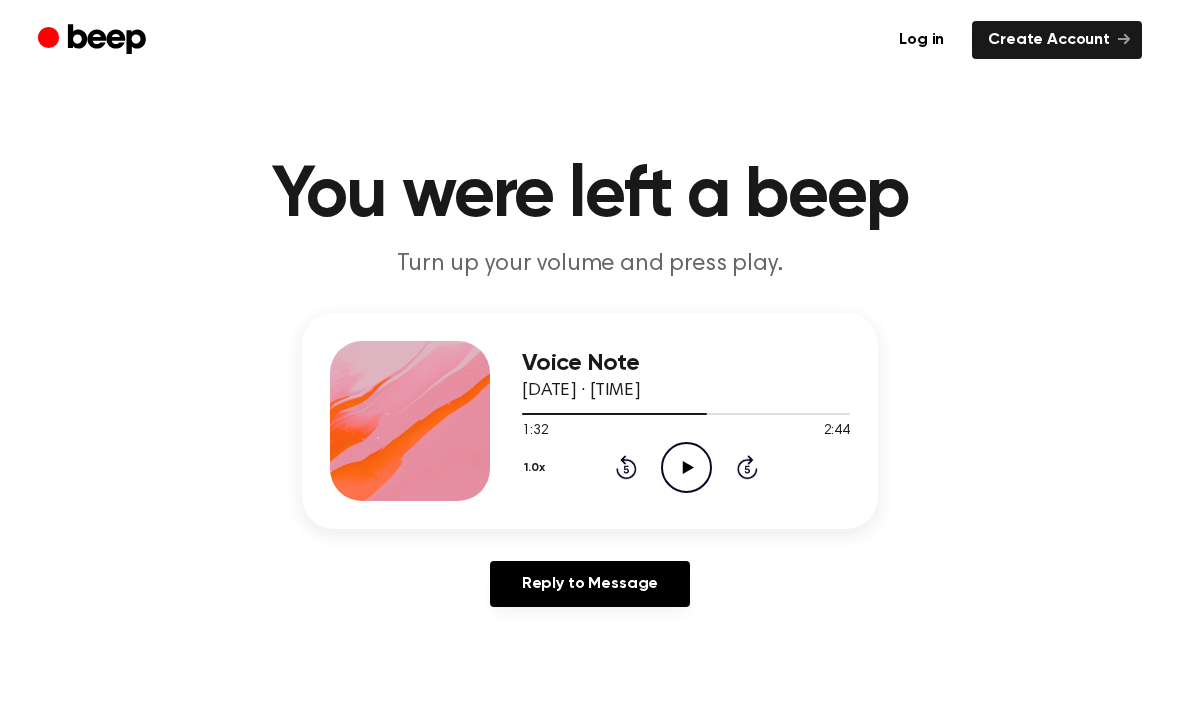 click on "Play Audio" 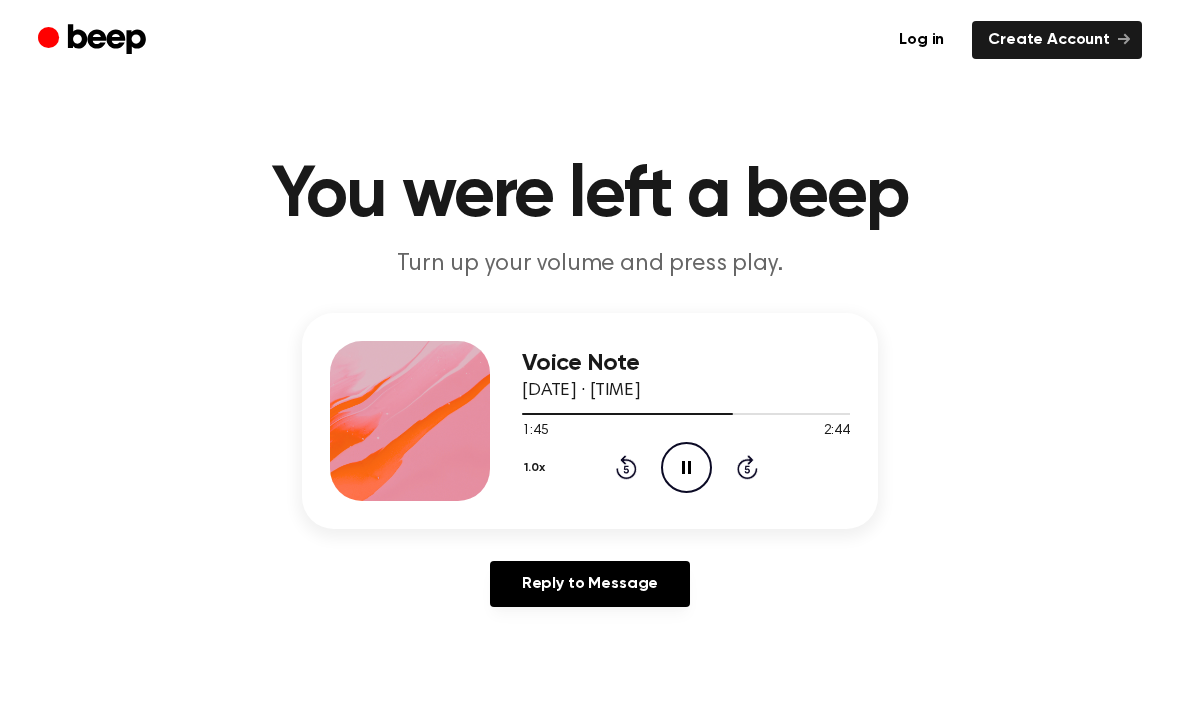 click on "Pause Audio" 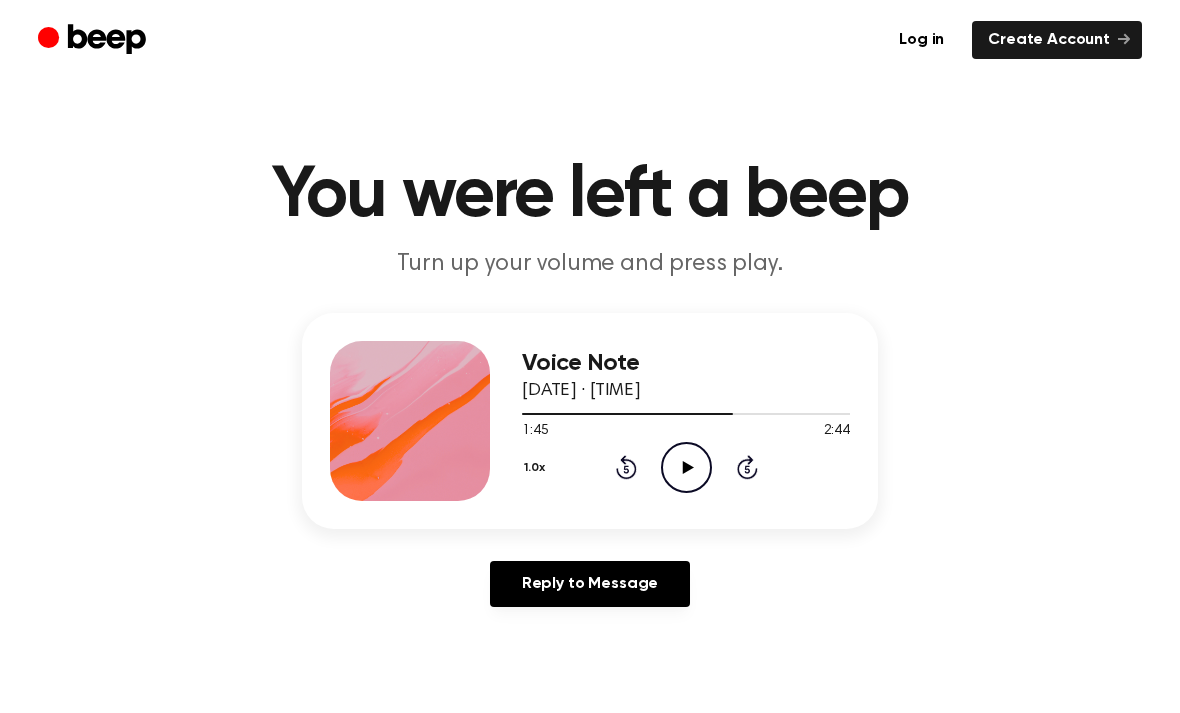click 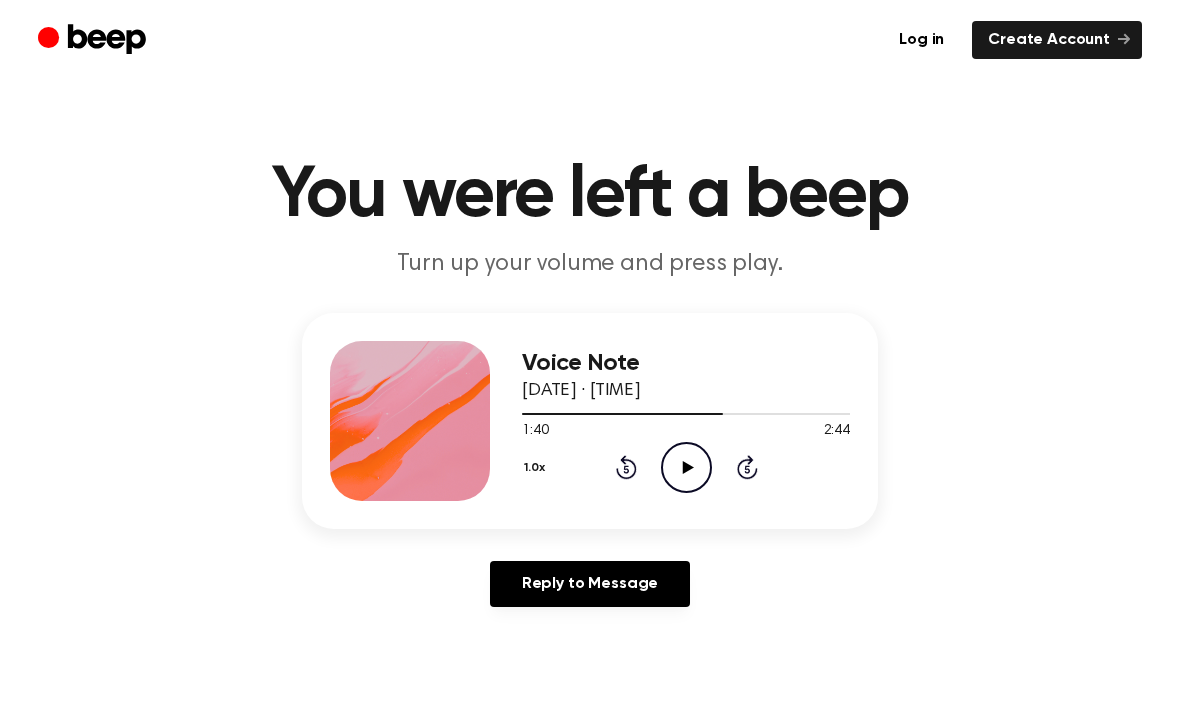 click 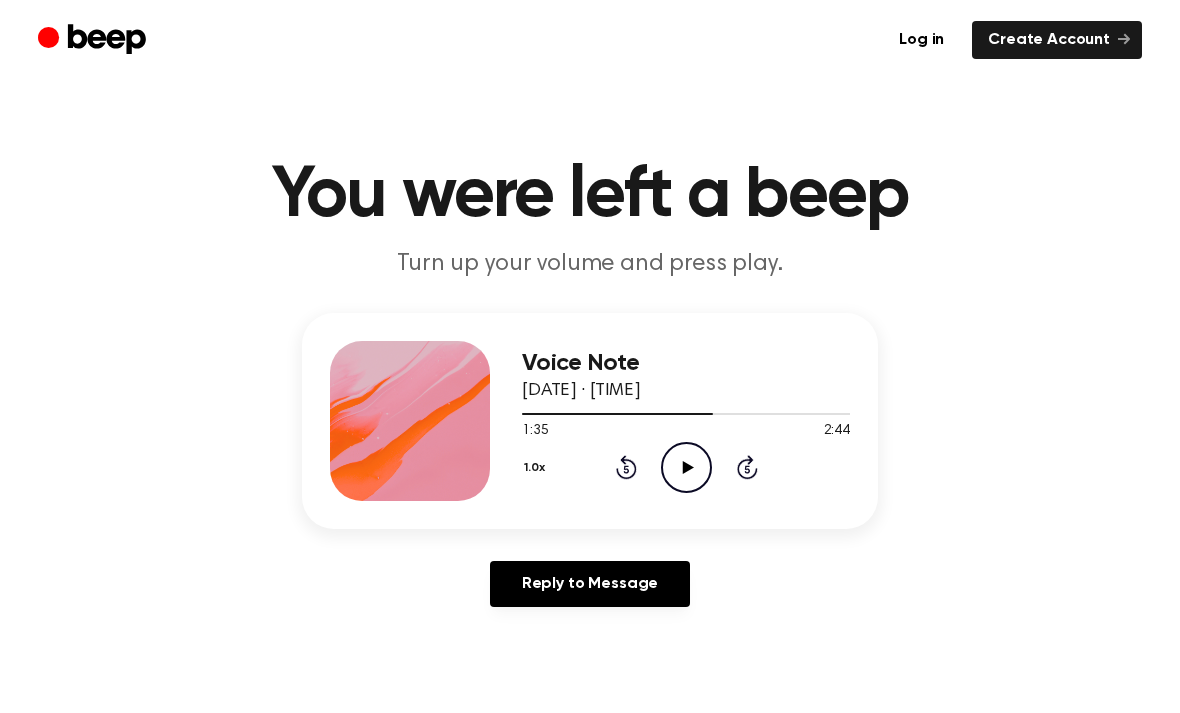 click on "Play Audio" 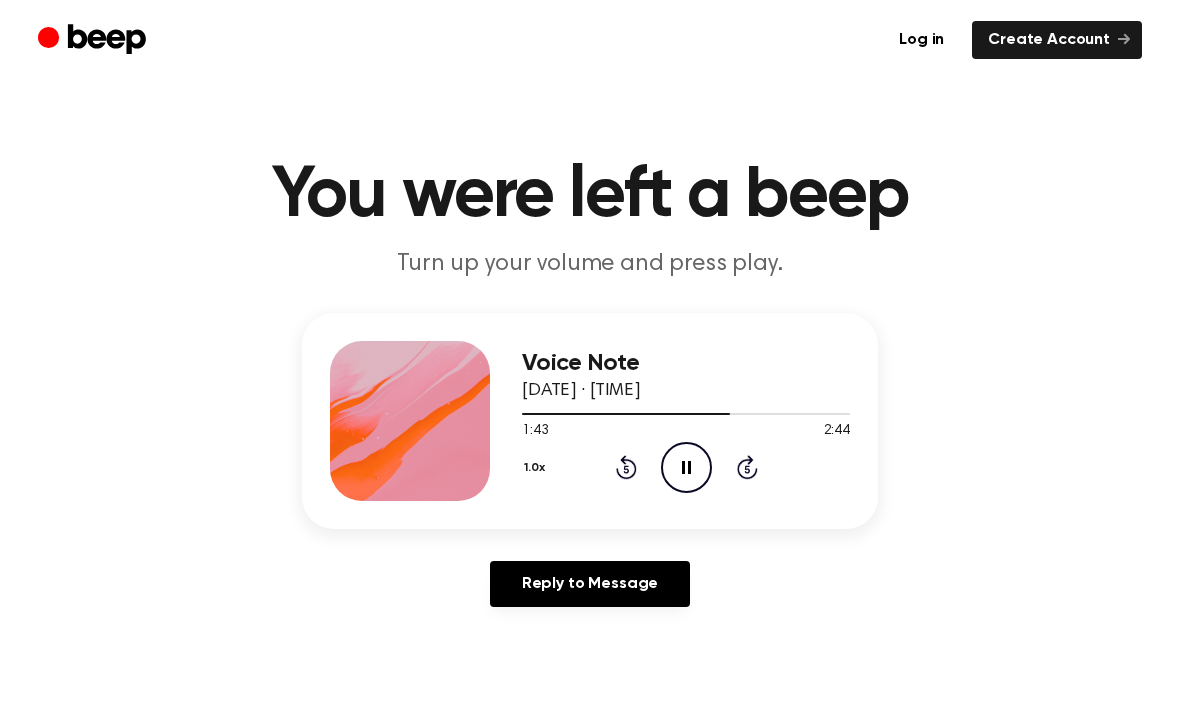 click on "Pause Audio" 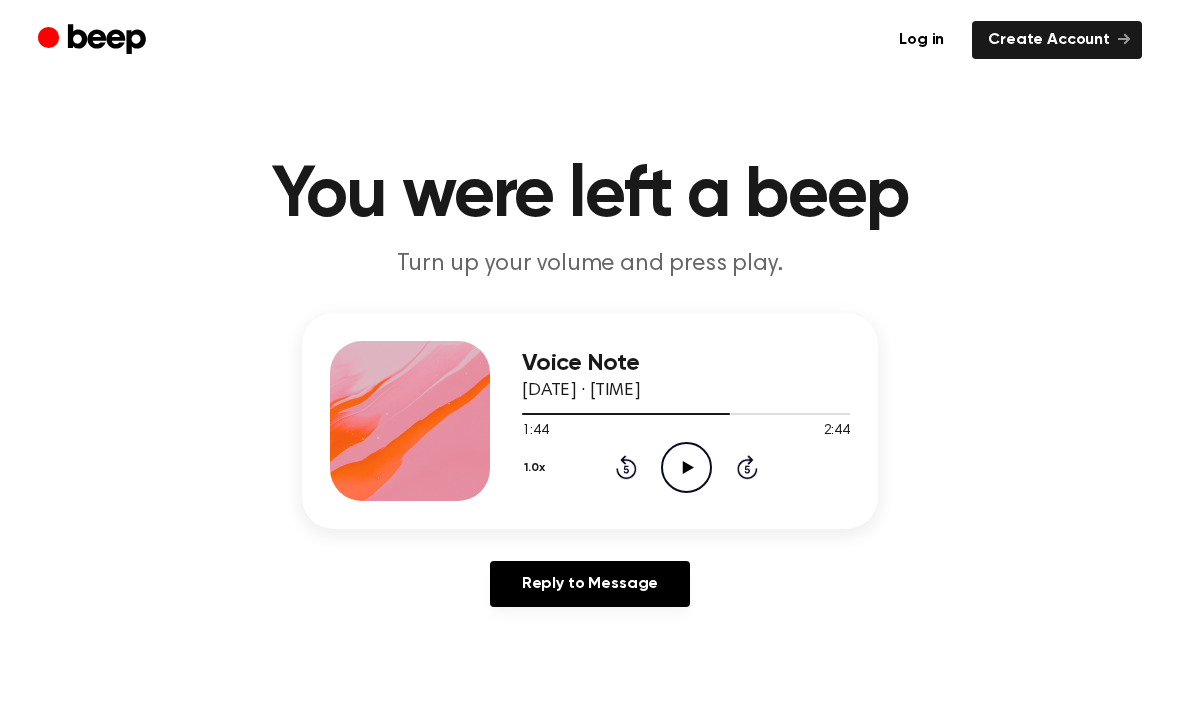 click on "1.0x Rewind 5 seconds Play Audio Skip 5 seconds" at bounding box center [686, 467] 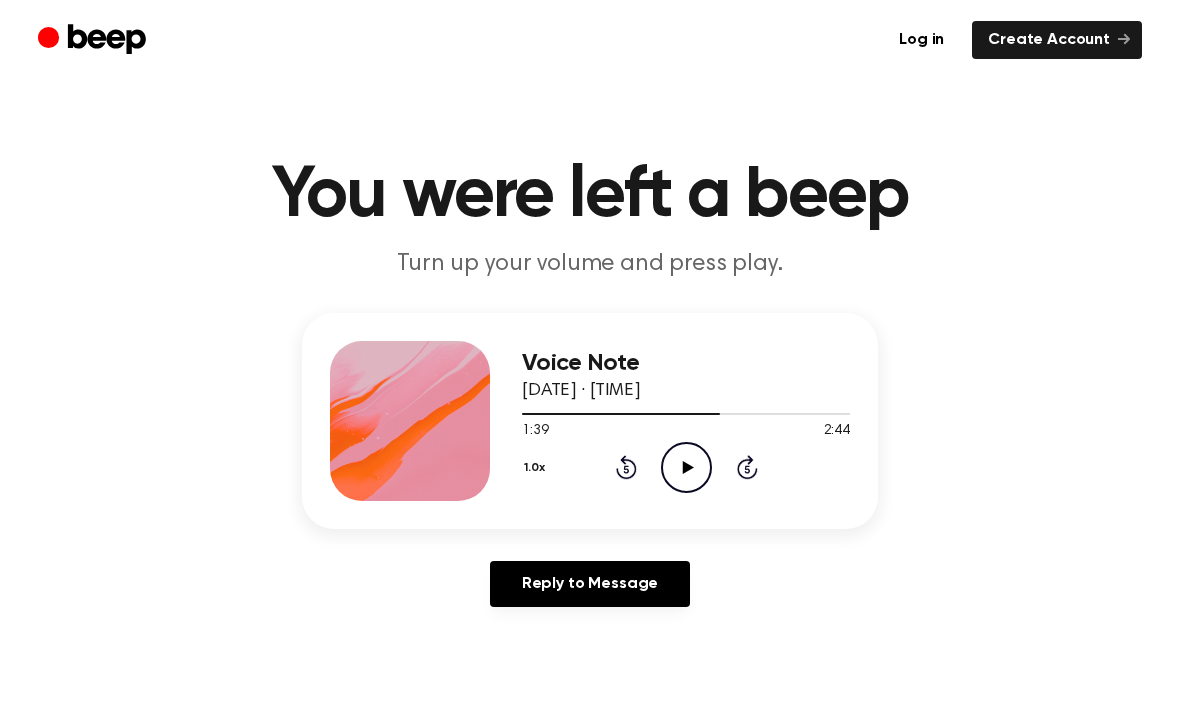 click on "Rewind 5 seconds" 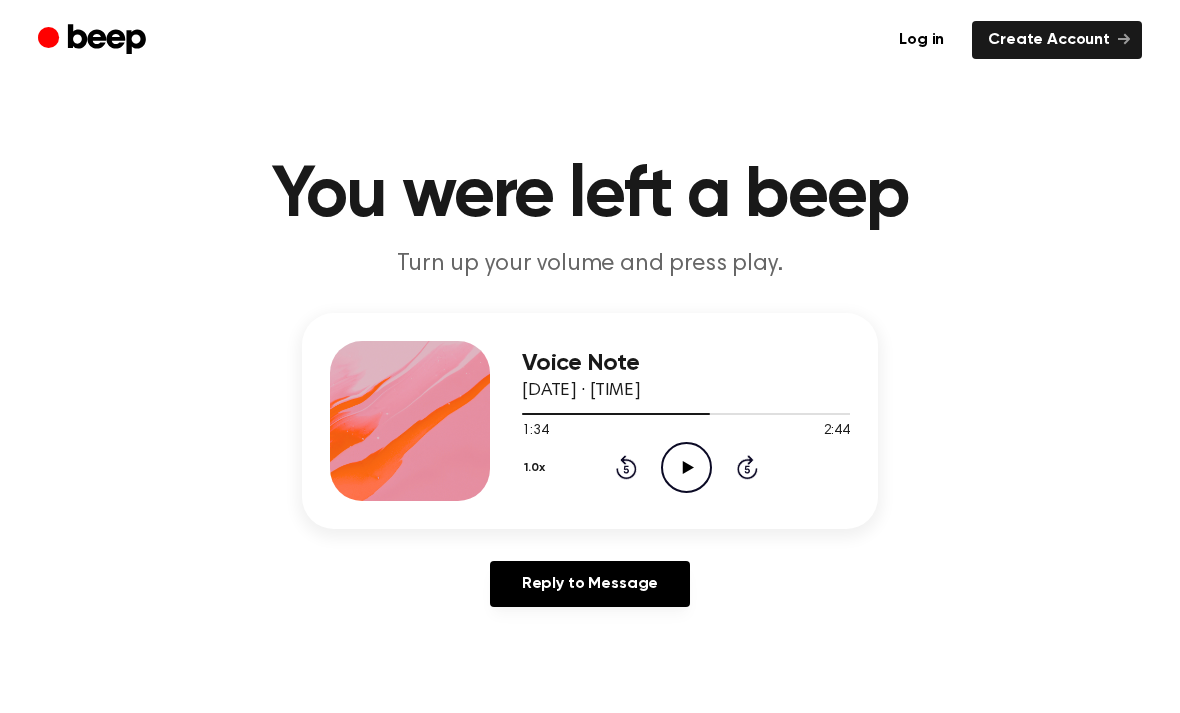 click on "Play Audio" 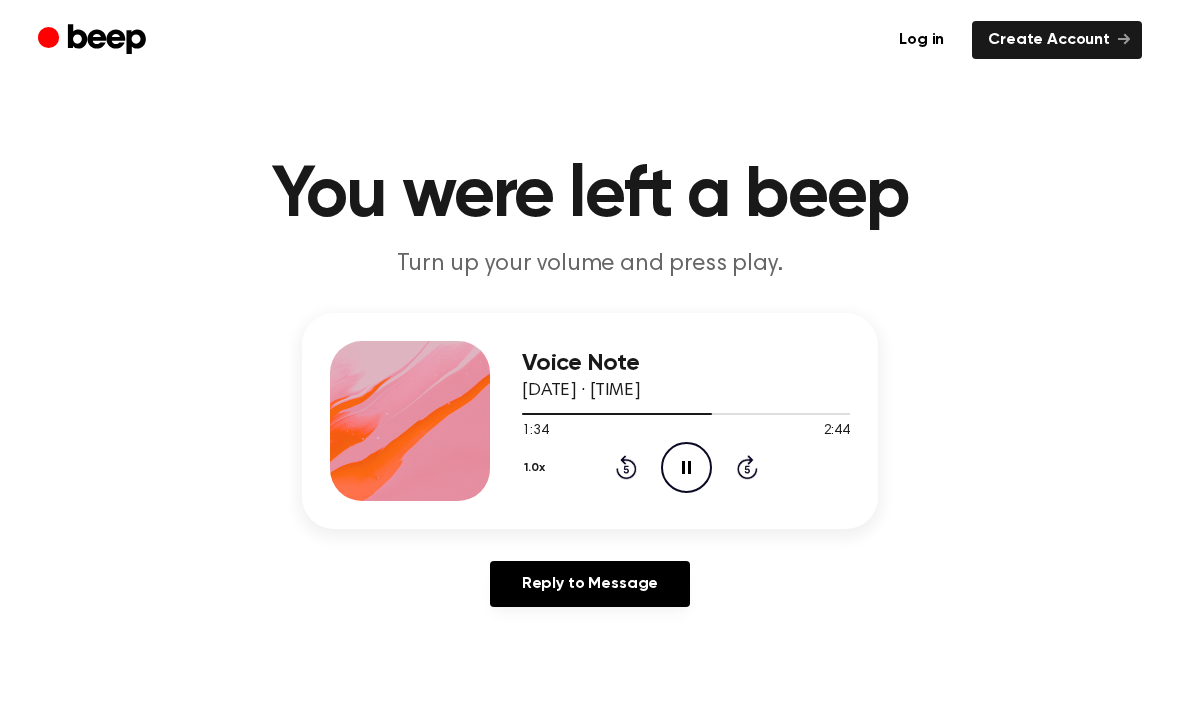 click on "Rewind 5 seconds" 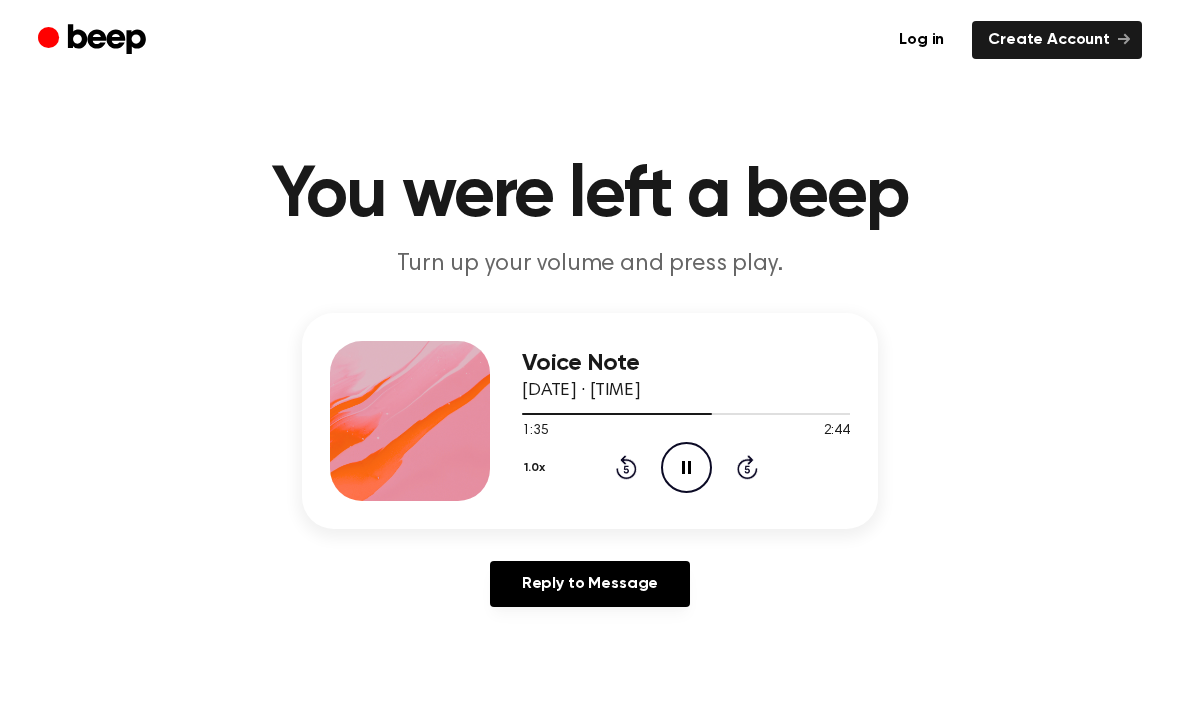 click on "1.0x Rewind 5 seconds Pause Audio Skip 5 seconds" at bounding box center [686, 467] 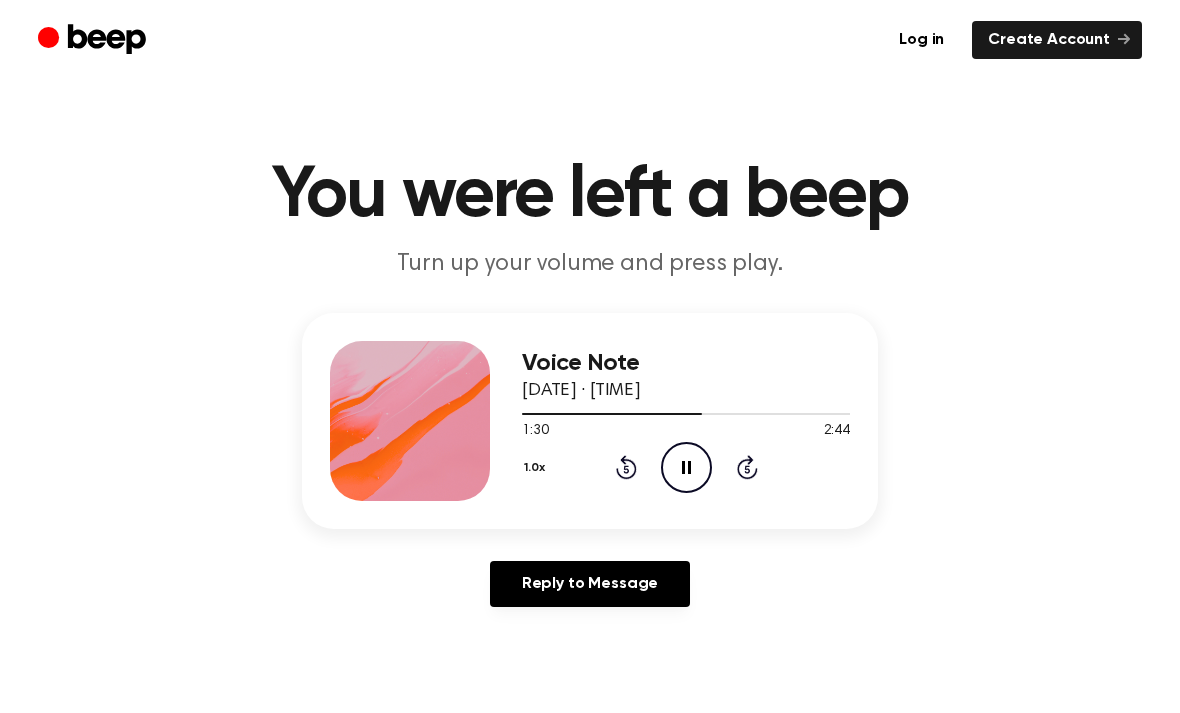 click on "Rewind 5 seconds" 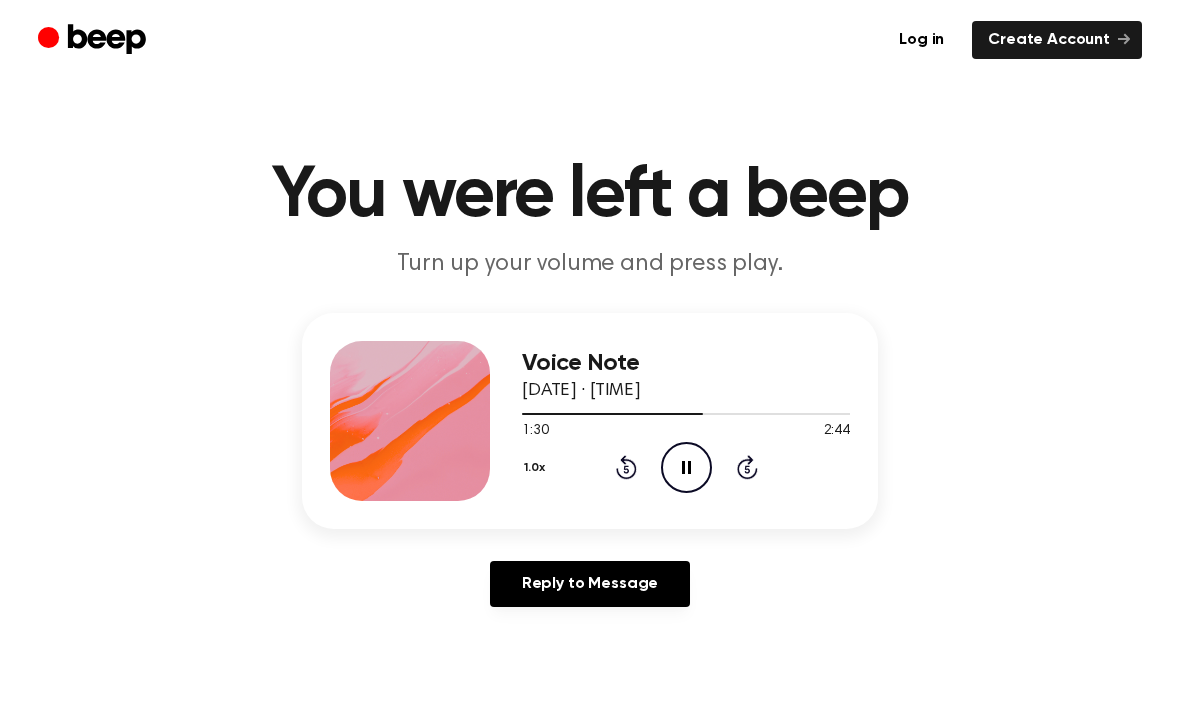 click 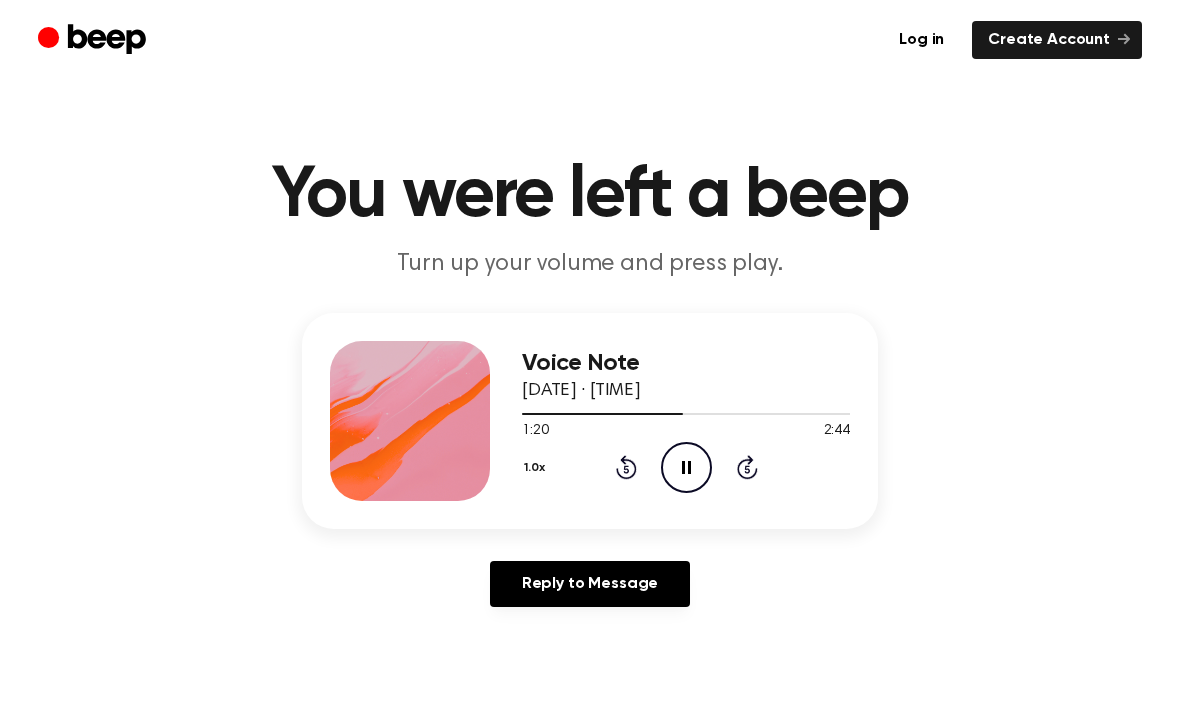 click on "Rewind 5 seconds" 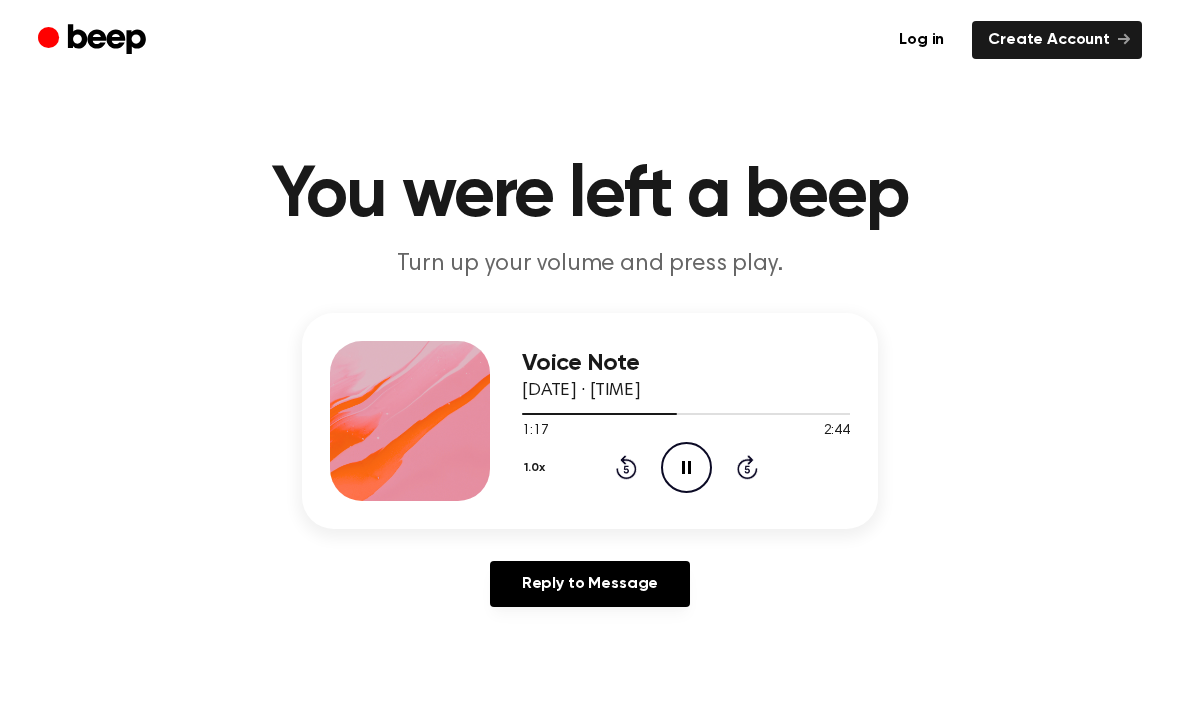 click on "Voice Note 19 October 2021 · 01:44 pm 1:17 2:44 Your browser does not support the [object Object] element. 1.0x Rewind 5 seconds Pause Audio Skip 5 seconds Reply to Message" at bounding box center [590, 468] 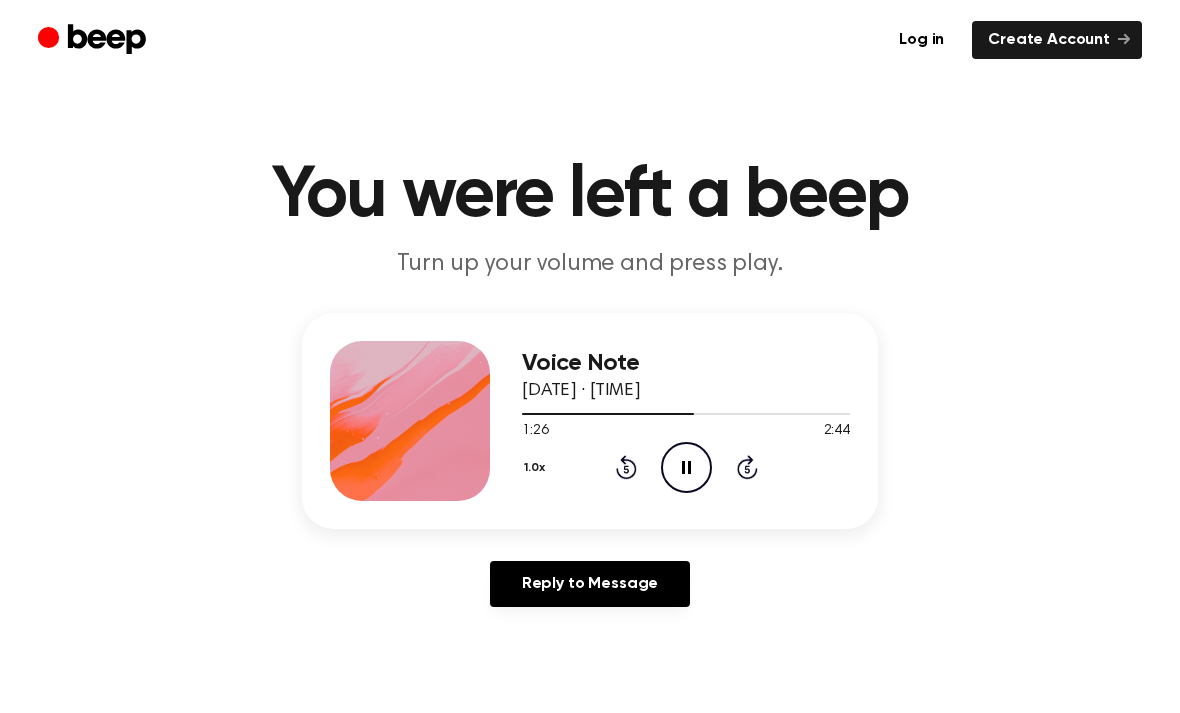 click on "Pause Audio" 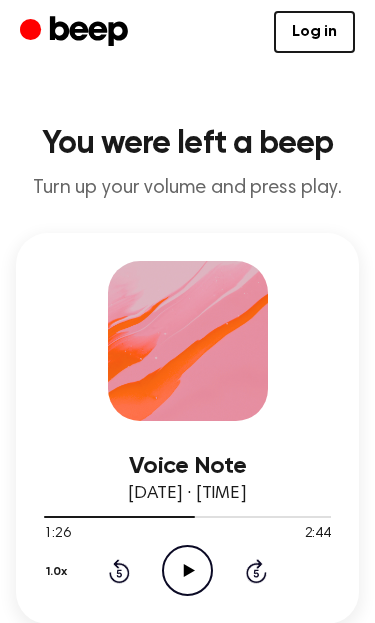 click on "Play Audio" 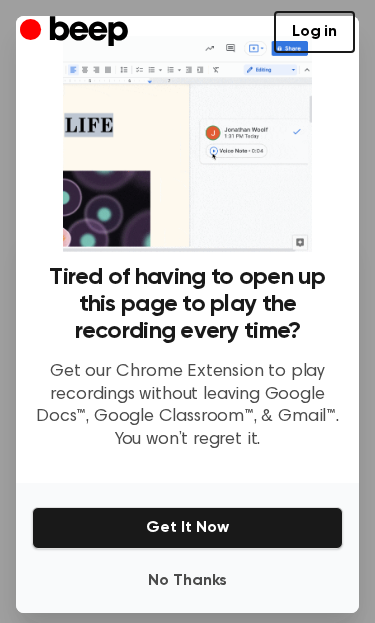 click on "No Thanks" at bounding box center (187, 581) 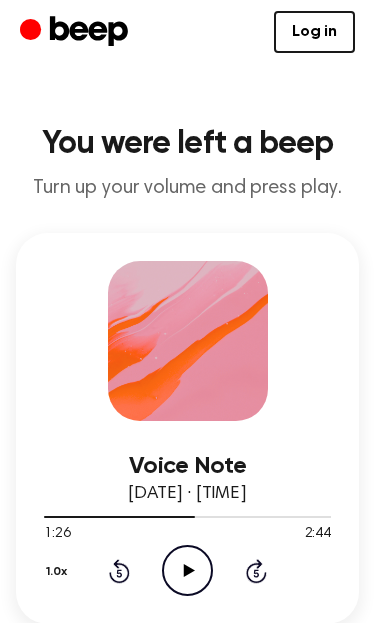 click on "Rewind 5 seconds" 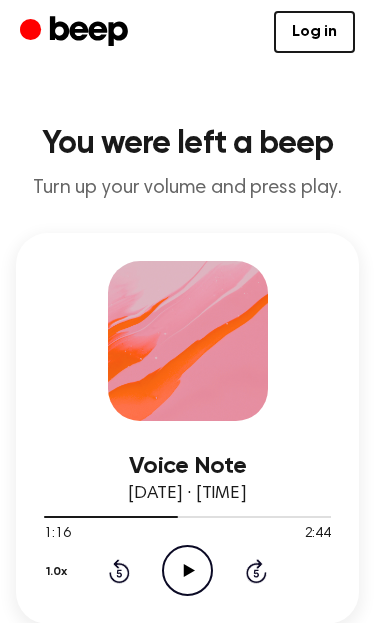 click on "Play Audio" 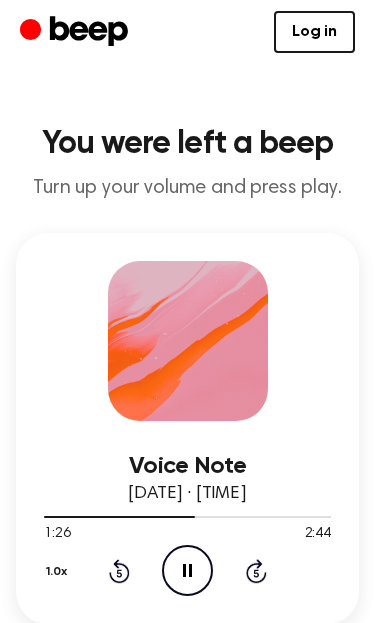 click on "Pause Audio" 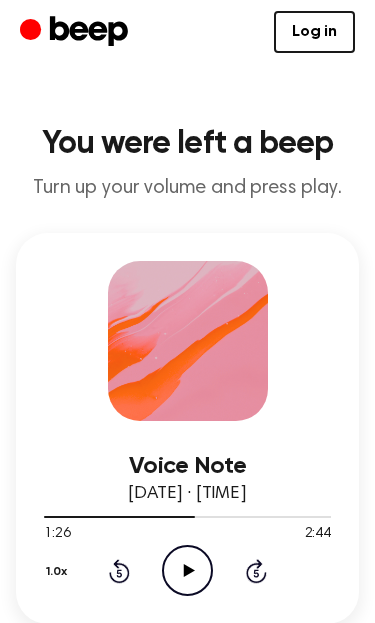 click on "Play Audio" 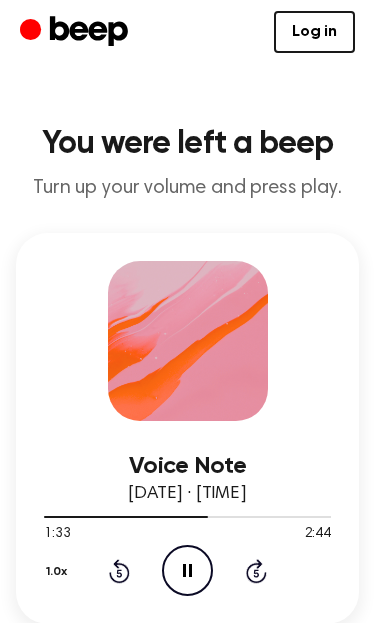 click on "Skip 5 seconds" 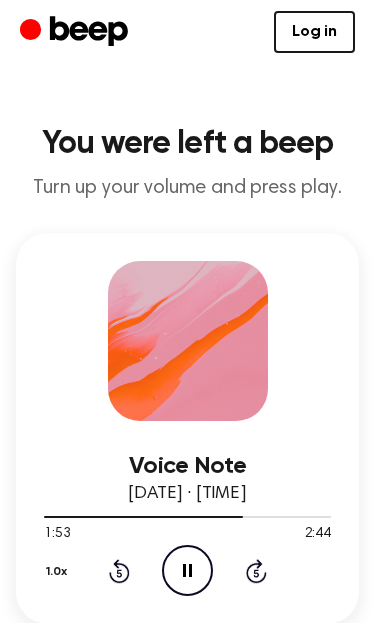 click 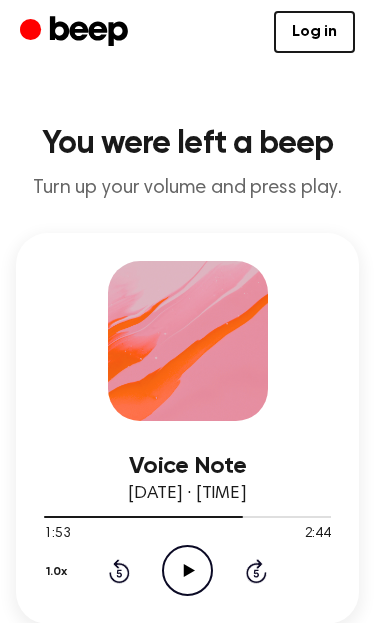 click on "1.0x Rewind 5 seconds Play Audio Skip 5 seconds" at bounding box center (187, 570) 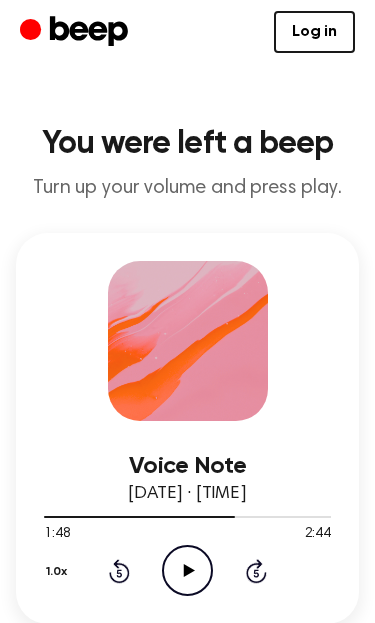 click on "Play Audio" 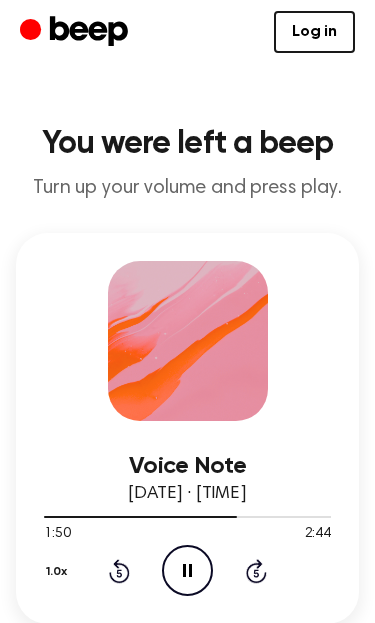 click on "1.0x Rewind 5 seconds Pause Audio Skip 5 seconds" at bounding box center (187, 570) 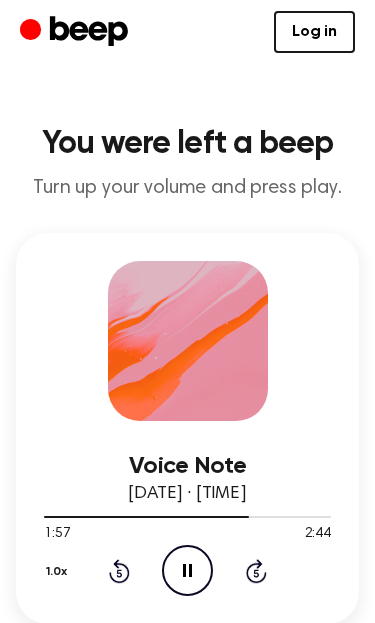 click on "Rewind 5 seconds" 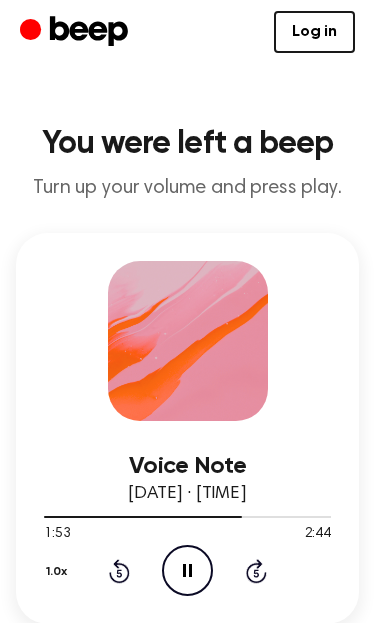 click 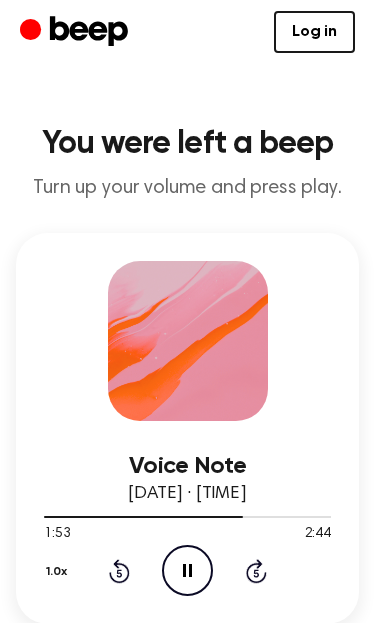 click on "Rewind 5 seconds" 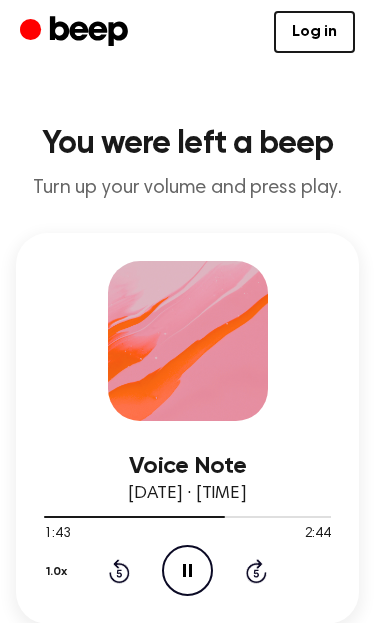 click 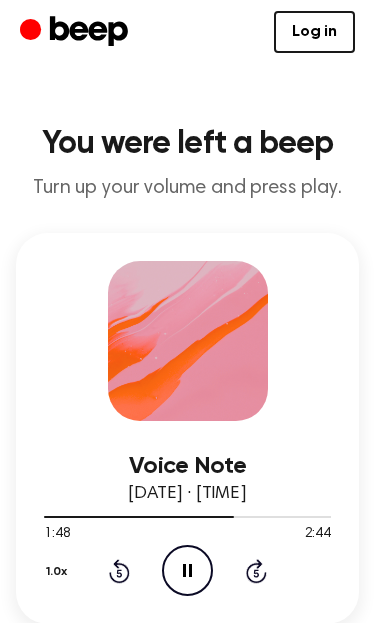 click on "Pause Audio" 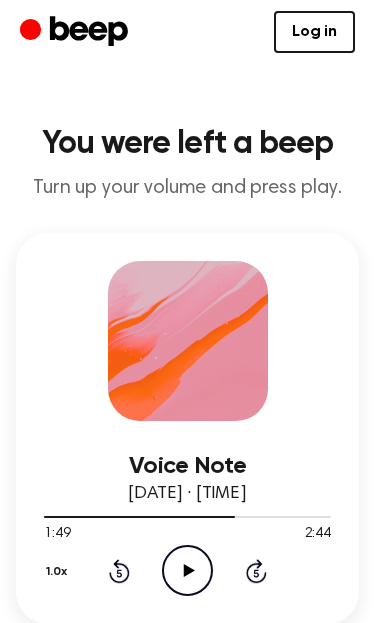 click 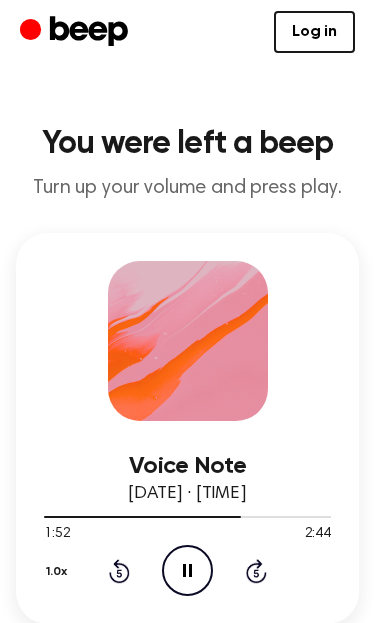 click 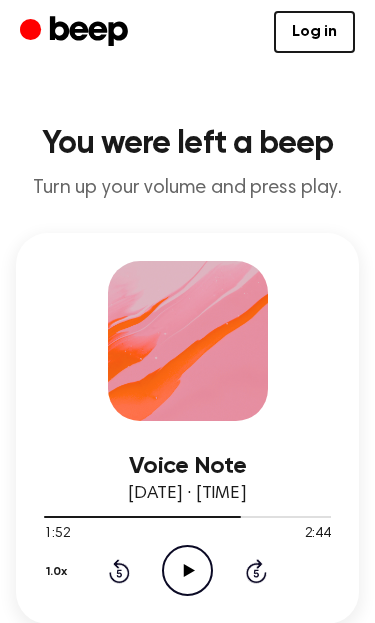 click on "Play Audio" 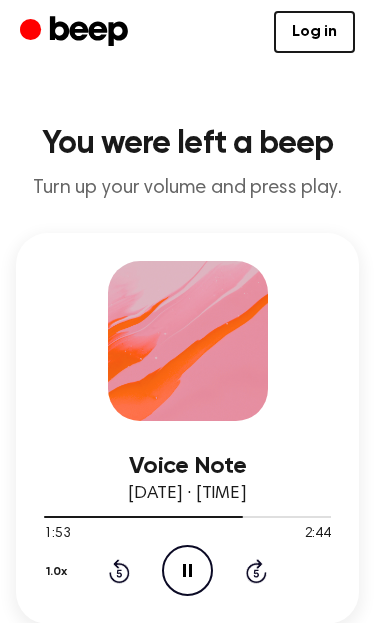 click 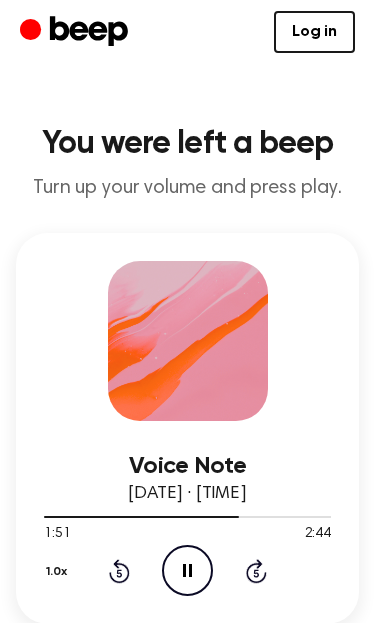 click 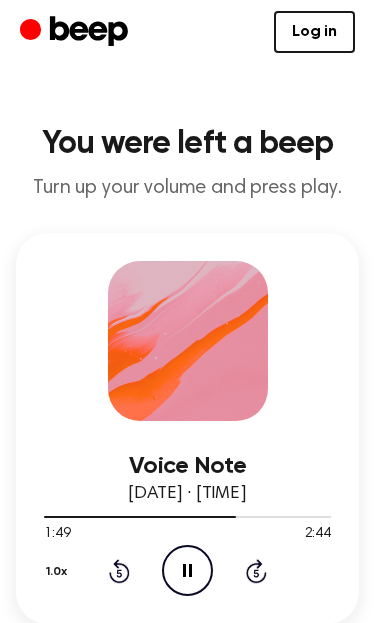 click on "Pause Audio" 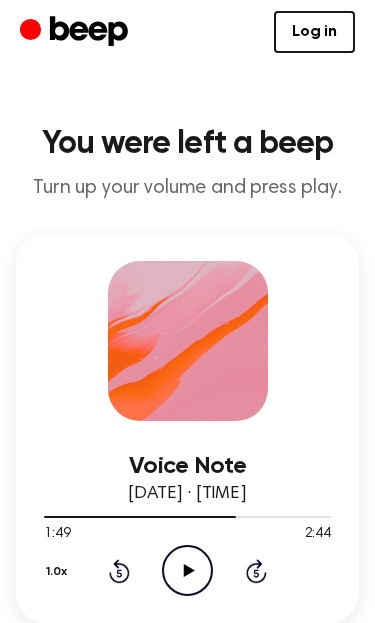 click on "Play Audio" 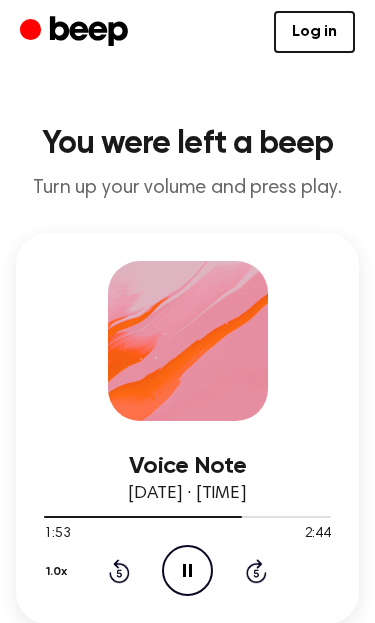click on "Pause Audio" 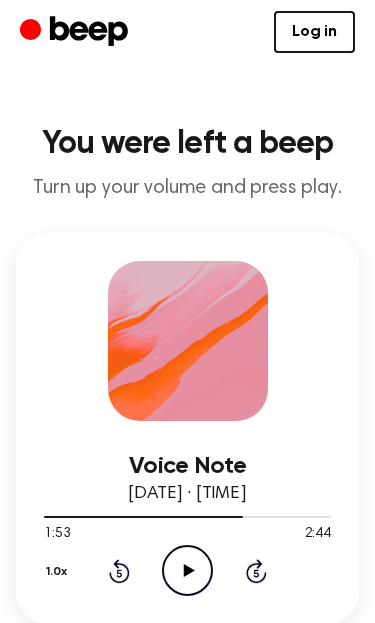 click on "Play Audio" 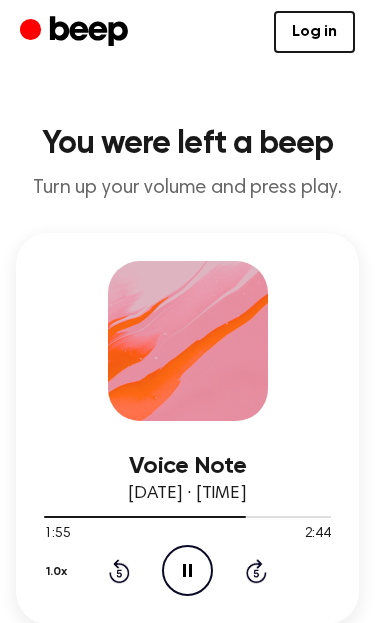click 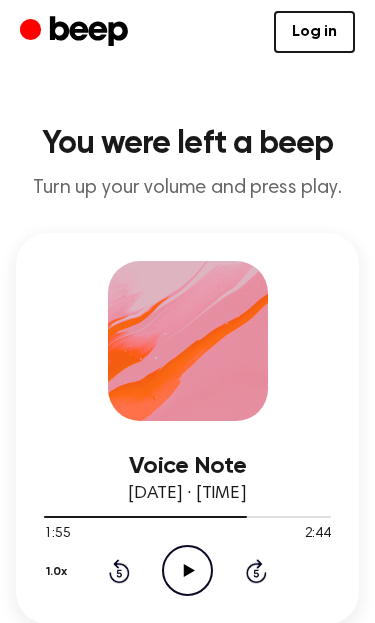 click 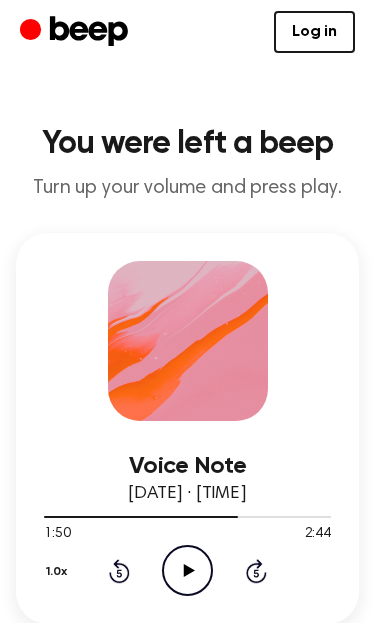 click on "Play Audio" 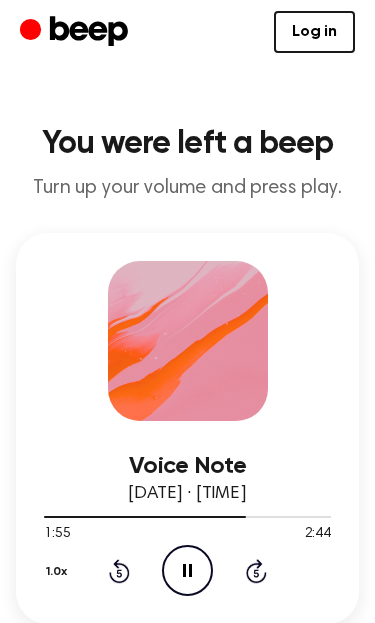 click on "Pause Audio" 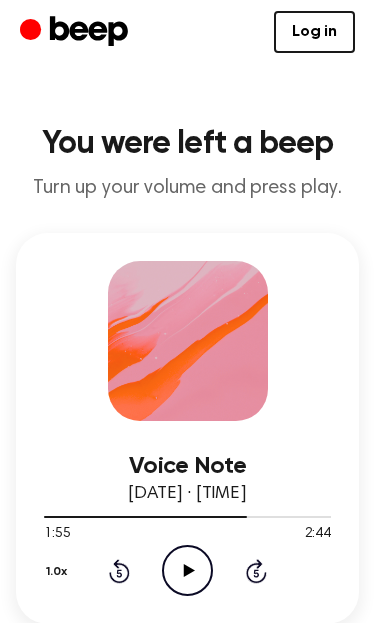 click on "Play Audio" 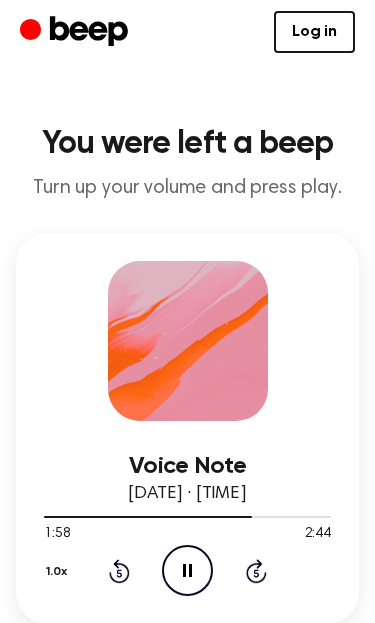 click on "Pause Audio" 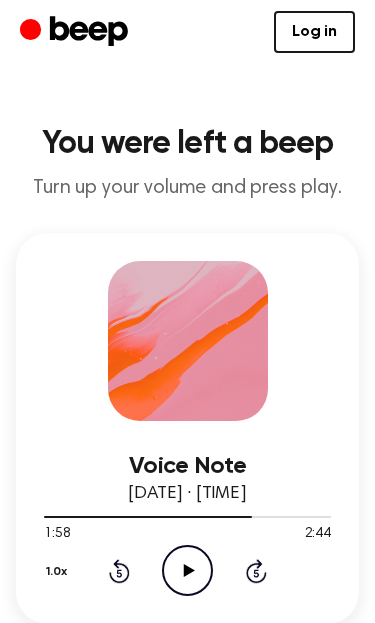 click on "Rewind 5 seconds" 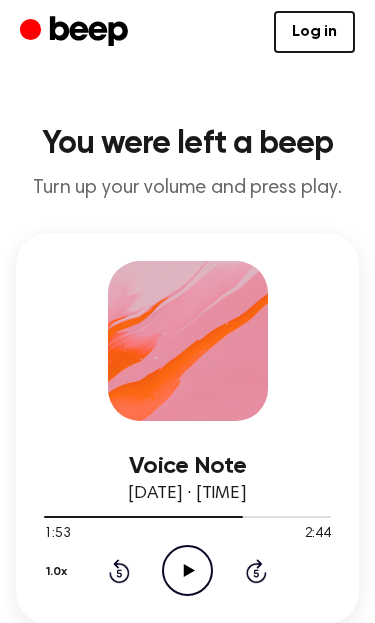 click on "Play Audio" 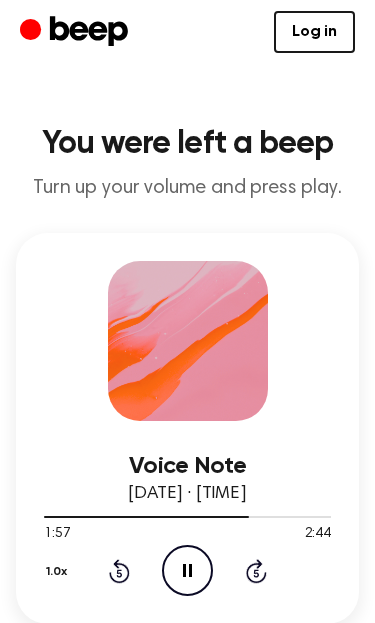 click on "Pause Audio" 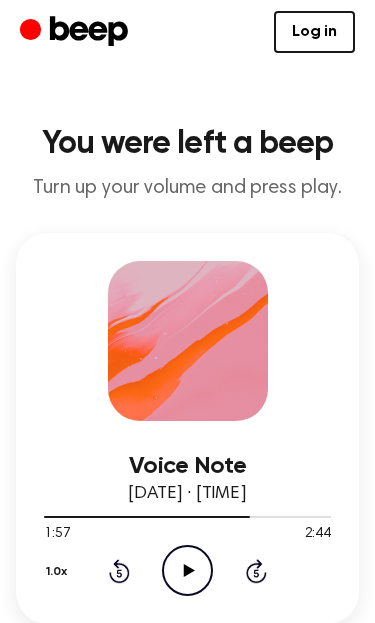 click on "Play Audio" 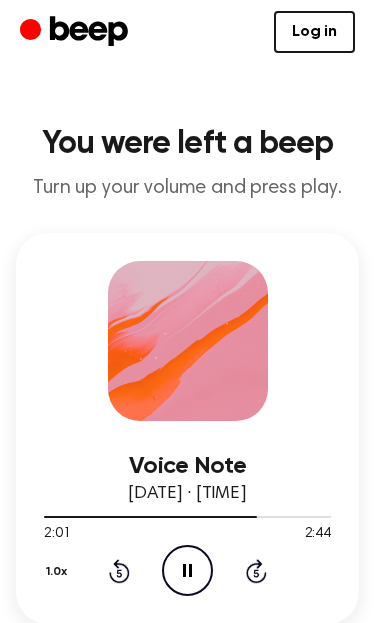 click on "Pause Audio" 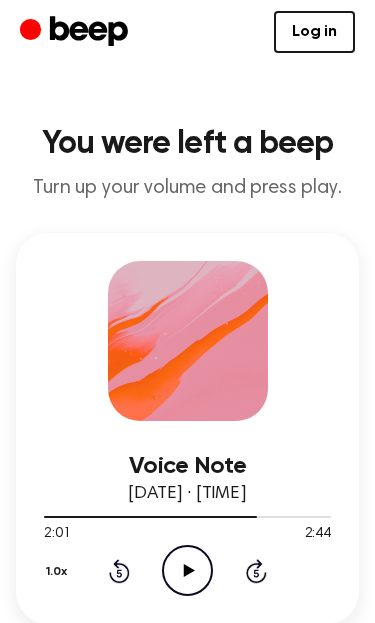click on "Rewind 5 seconds" 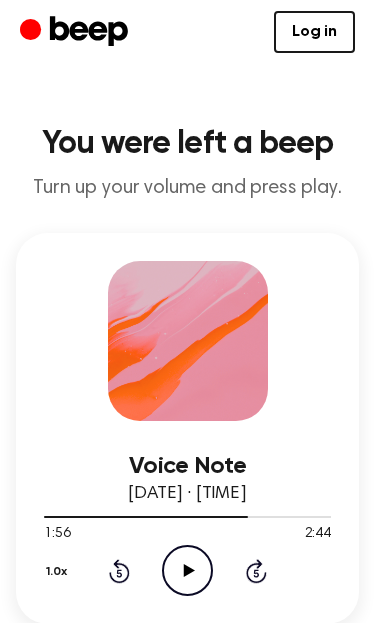 click on "Play Audio" 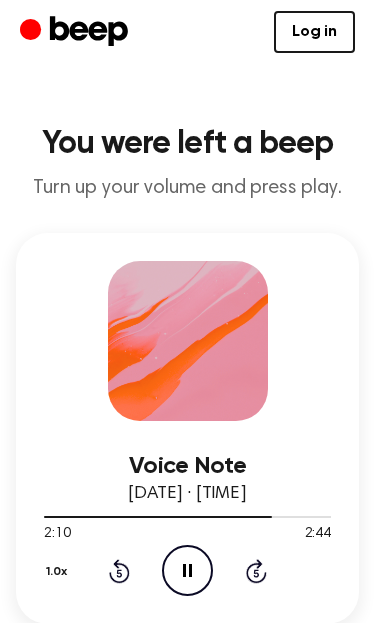 click 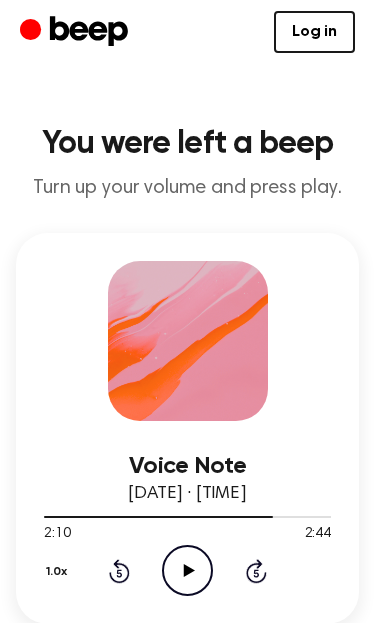click on "Play Audio" 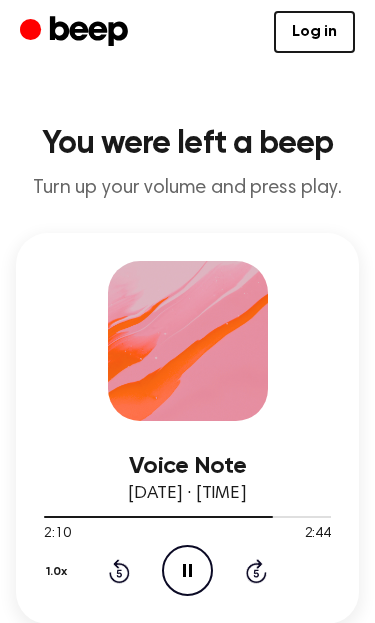 click 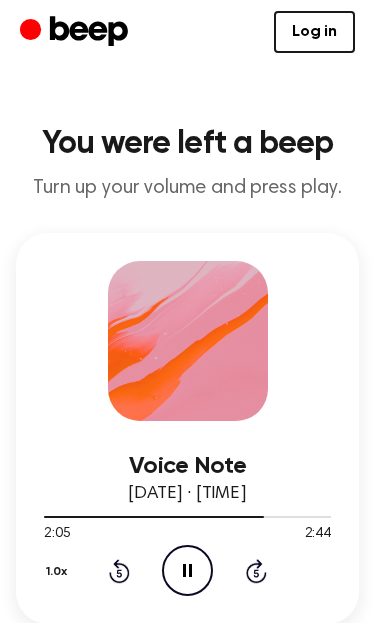 click on "Rewind 5 seconds" 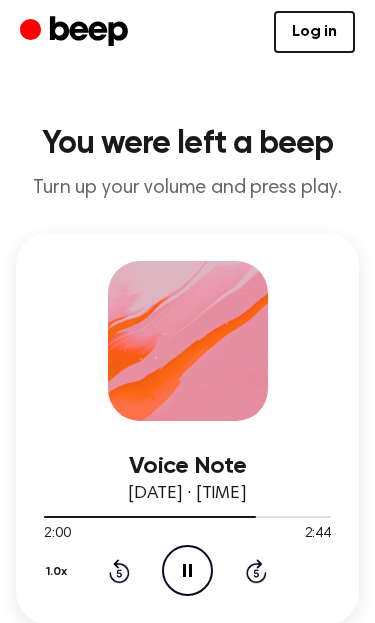 click 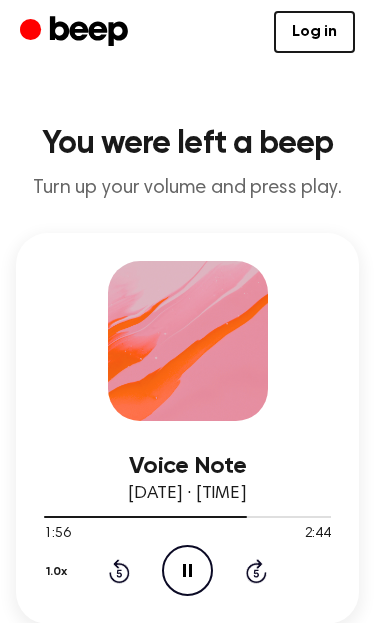 click 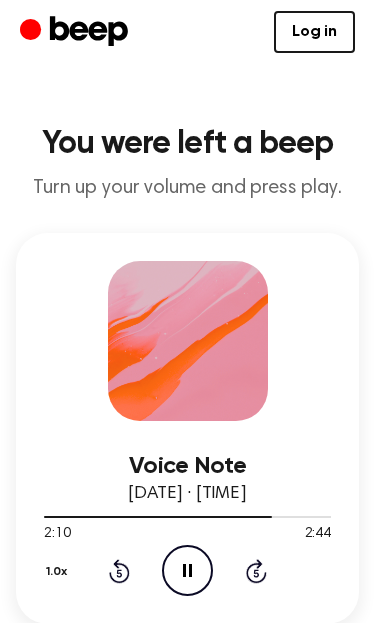 click on "Pause Audio" 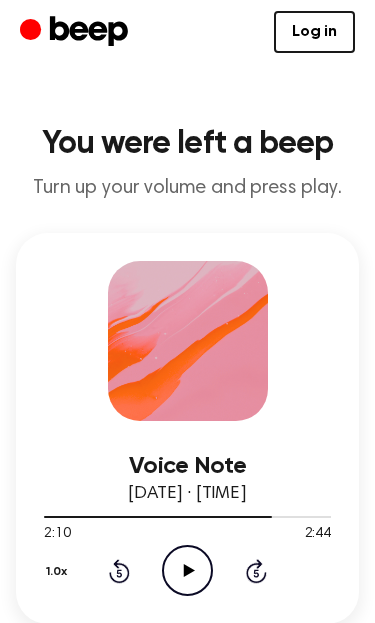 click on "Rewind 5 seconds" 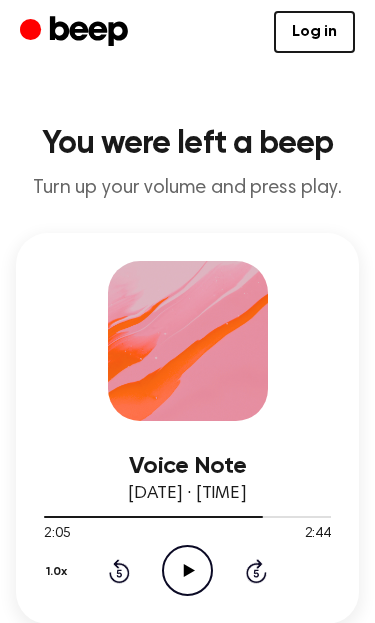 click on "Play Audio" 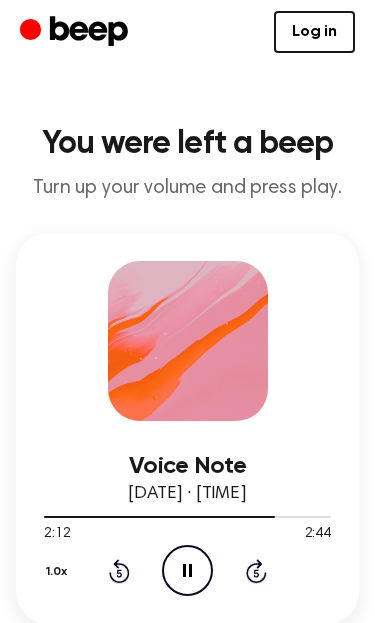 click 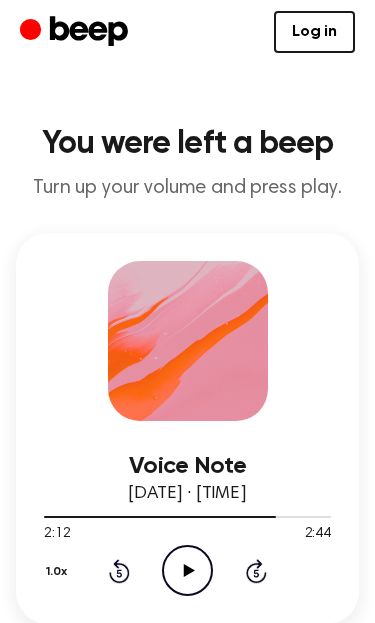 click on "Play Audio" 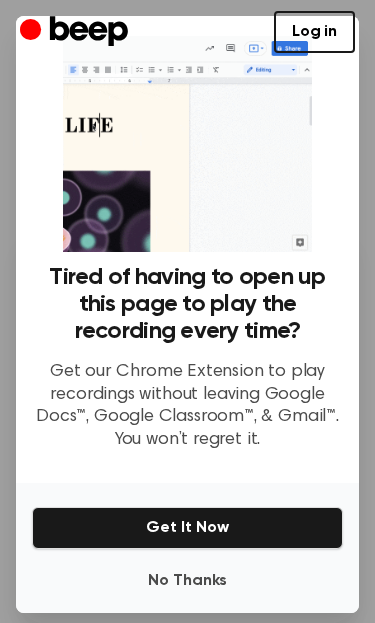 click on "No Thanks" at bounding box center (187, 581) 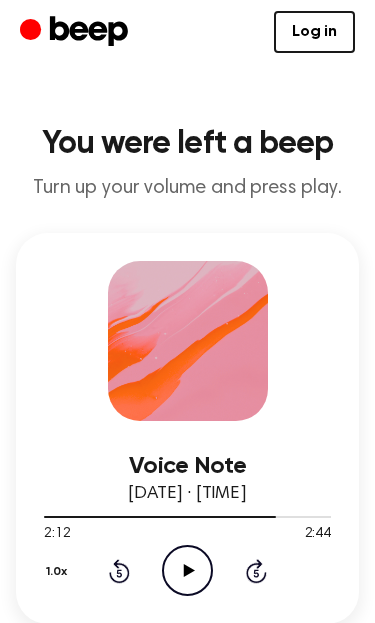 click on "Play Audio" 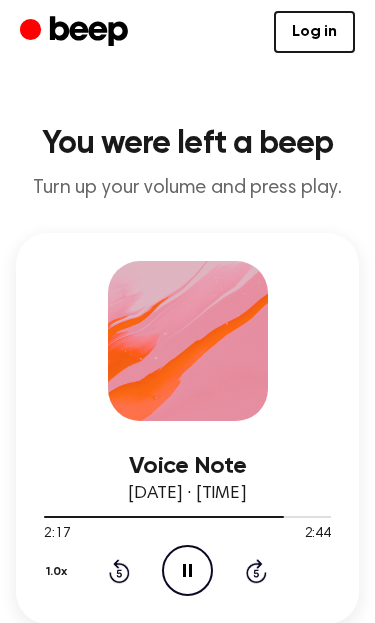 click 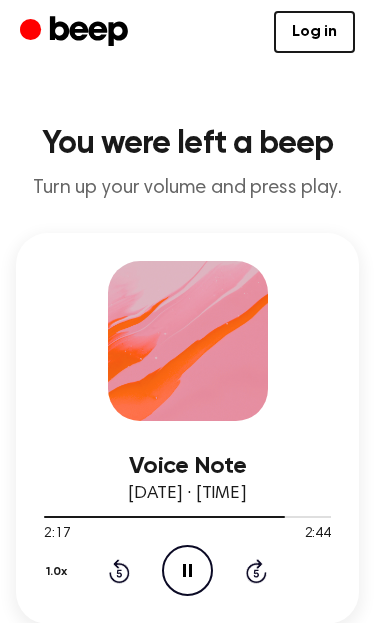 click on "Pause Audio" 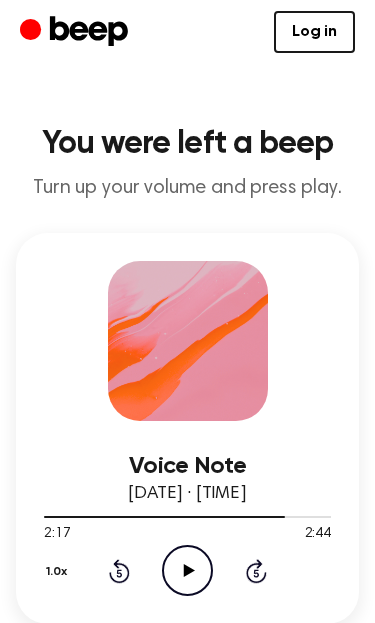 click 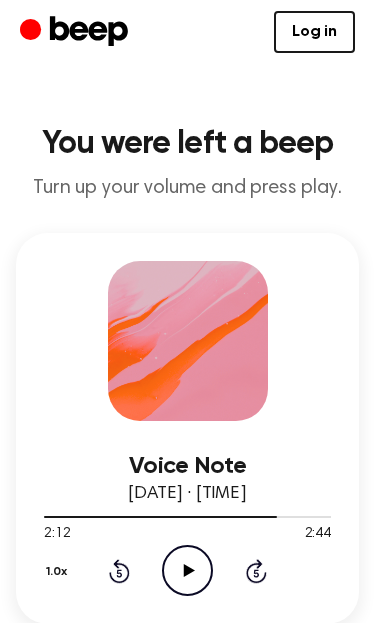click 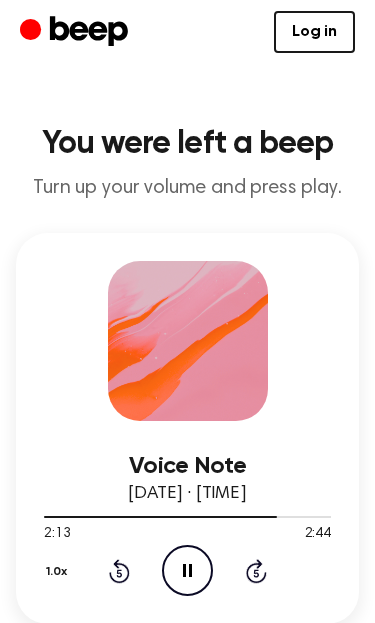 click on "Pause Audio" 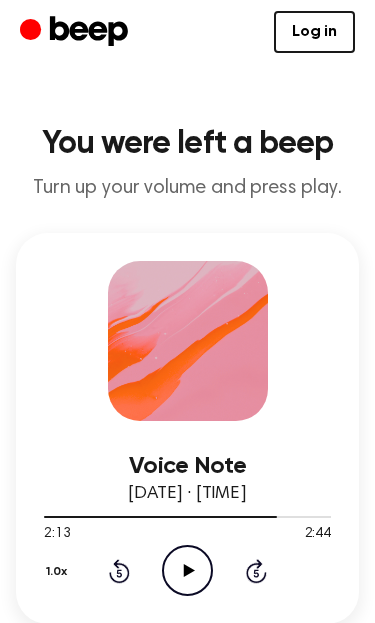 click 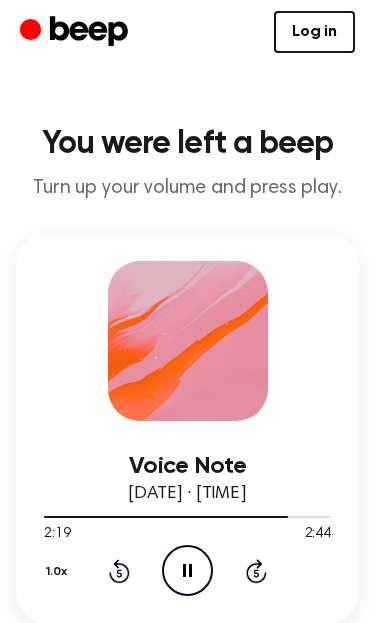 click 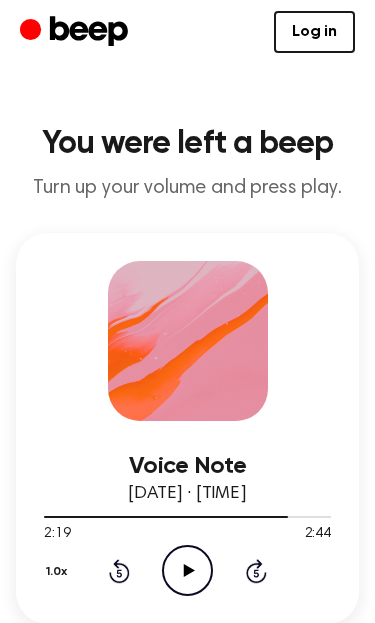 click 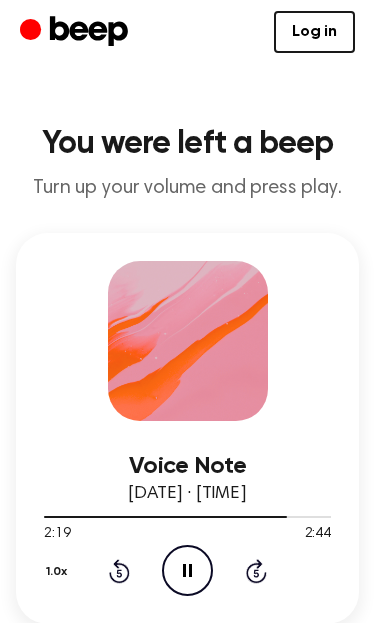 click 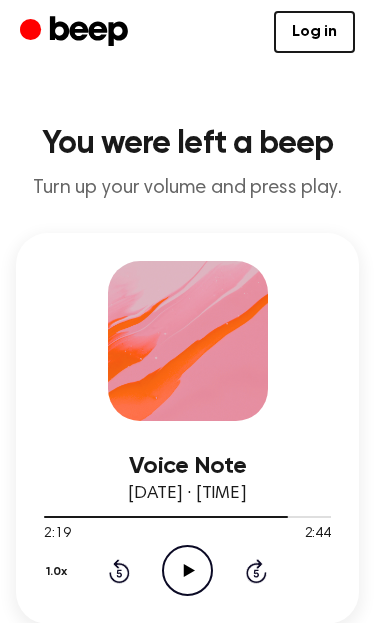 click 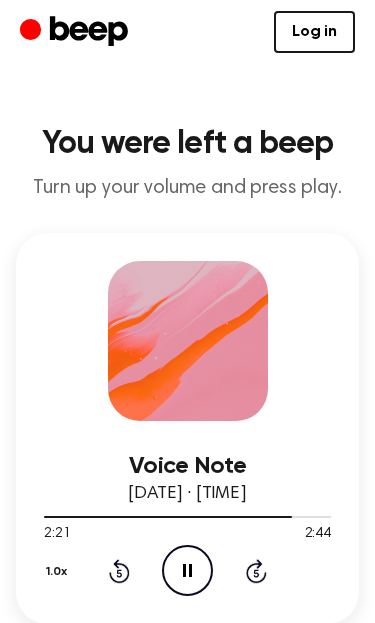 click on "Pause Audio" 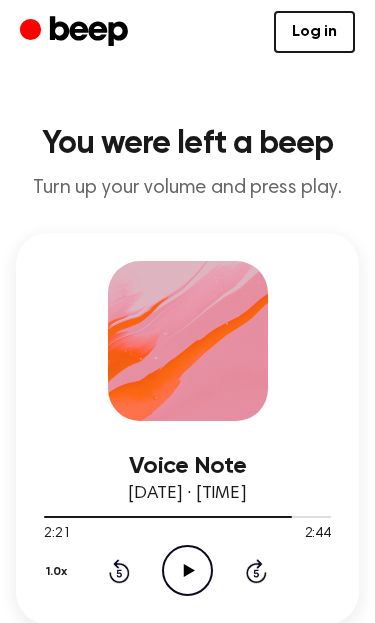 click on "Rewind 5 seconds" 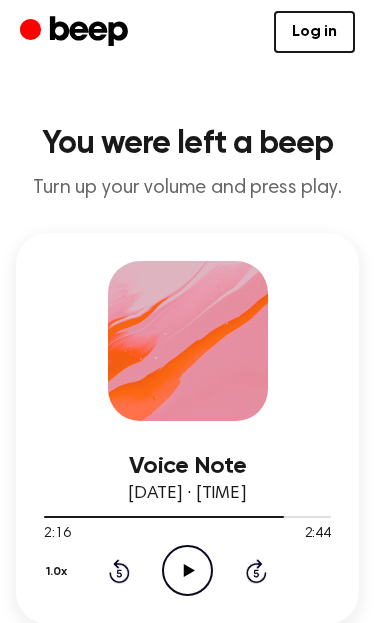 click on "Play Audio" 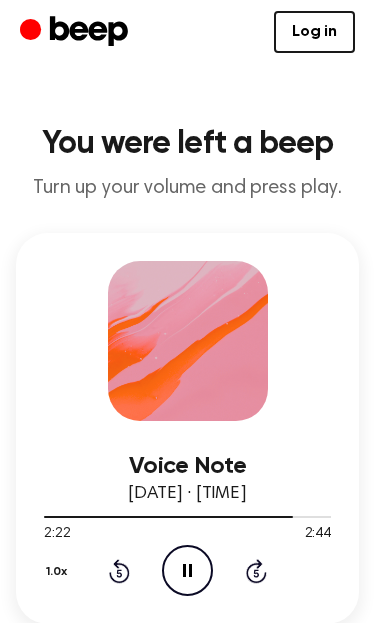 click on "Pause Audio" 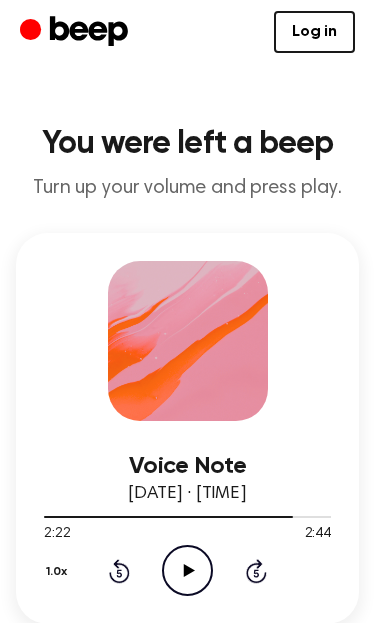 click on "Play Audio" 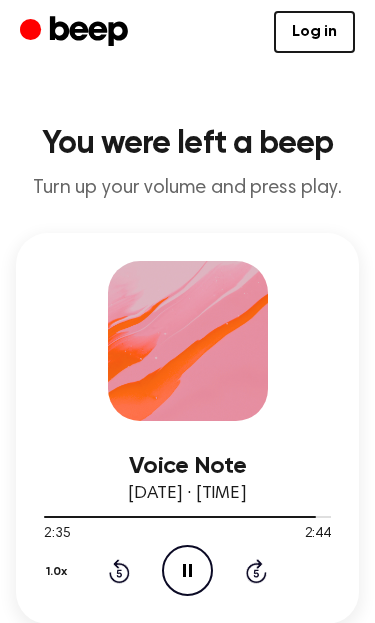 click on "Pause Audio" 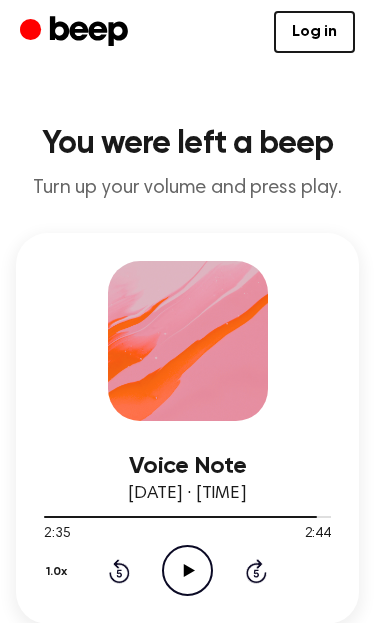 click on "Log in Create Account You were left a beep Turn up your volume and press play. Voice Note 19 October 2021 · 01:44 pm 2:35 2:44 Your browser does not support the [object Object] element. 1.0x Rewind 5 seconds Play Audio Skip 5 seconds Reply to Message Play recordings without having to open this page Save time....Create & listen to embedded audio messages without leaving Google Classroom, Gmail, or Google Docs. Get It Now ⚠️ We are experiencing issues with our server. We are investigating and fixing the issue. Beep will not work until this is fixed. Please follow us on Twitter - @beepaudio - for updates. I understand Terms  ·  Privacy Policy Products for   Google Classroom™ (plus Docs™ + Gmail™) for   Google Docs™ for   Gmail™ for   Web Resources Help Contact Us Company Home About Us Subscribe Get sneak peeks of what we’re working on and exclusive early access. © Copyright 2025, JoWoCo, LLC. All rights reserved." at bounding box center (187, 1264) 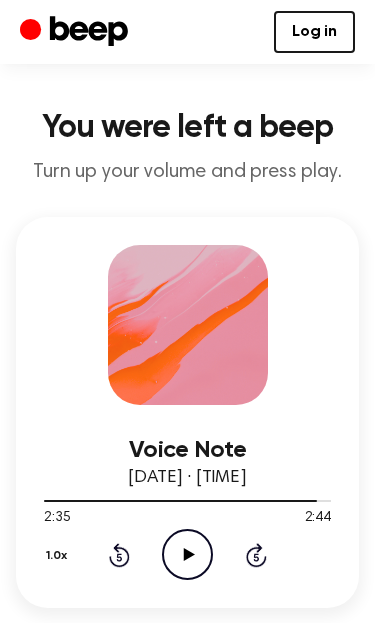 scroll, scrollTop: 18, scrollLeft: 0, axis: vertical 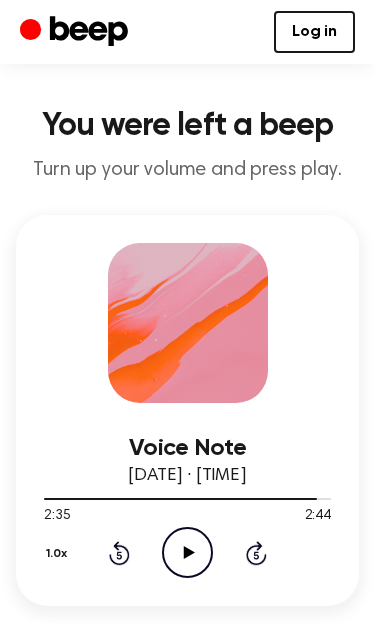 click on "Rewind 5 seconds" 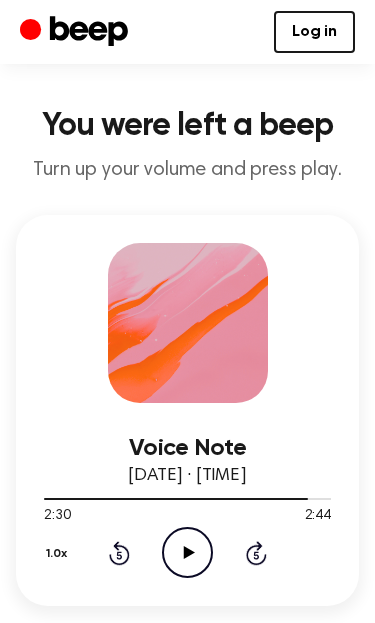 click on "Play Audio" 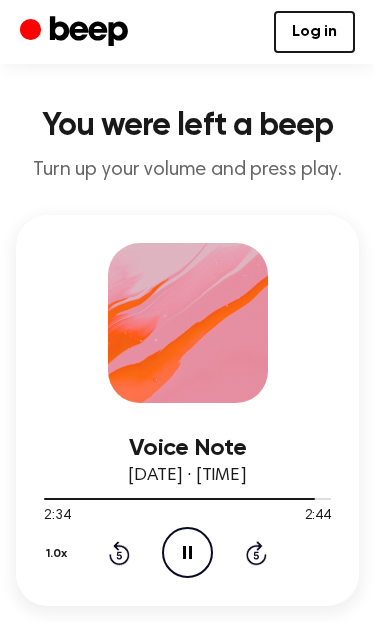 click on "Pause Audio" 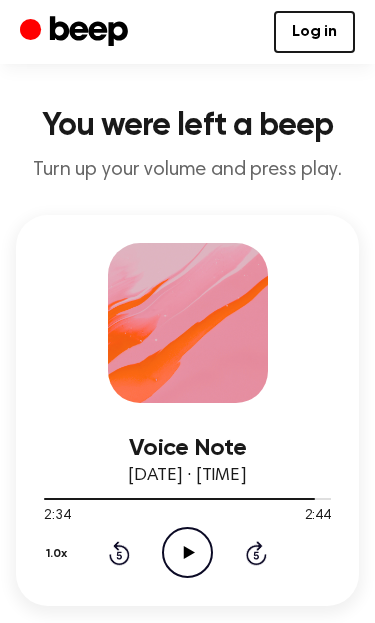 click on "Play Audio" 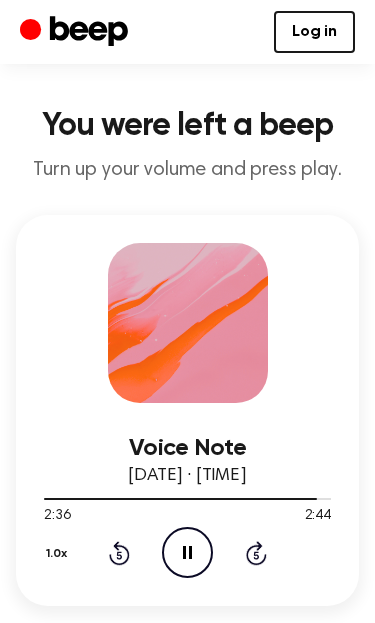click on "Pause Audio" 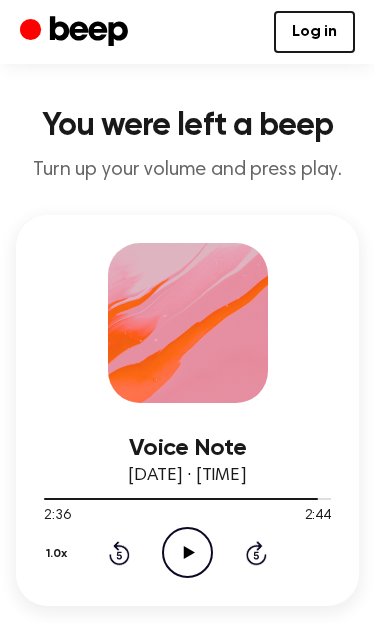 scroll, scrollTop: 0, scrollLeft: 0, axis: both 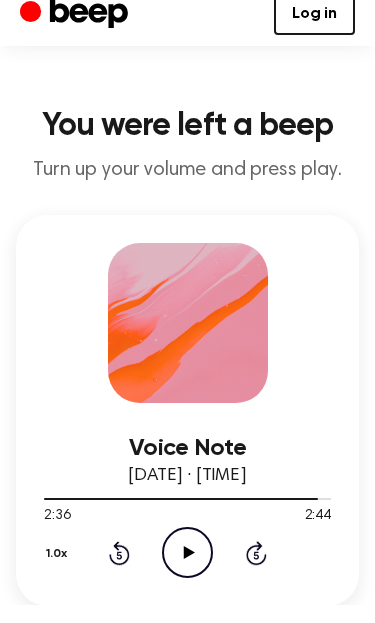 click on "Log in Create Account You were left a beep Turn up your volume and press play. Voice Note 19 October 2021 · 01:44 pm 2:36 2:44 Your browser does not support the [object Object] element. 1.0x Rewind 5 seconds Play Audio Skip 5 seconds Reply to Message Play recordings without having to open this page Save time....Create & listen to embedded audio messages without leaving Google Classroom, Gmail, or Google Docs. Get It Now ⚠️ We are experiencing issues with our server. We are investigating and fixing the issue. Beep will not work until this is fixed. Please follow us on Twitter - @beepaudio - for updates. I understand Terms  ·  Privacy Policy Products for   Google Classroom™ (plus Docs™ + Gmail™) for   Google Docs™ for   Gmail™ for   Web Resources Help Contact Us Company Home About Us Subscribe Get sneak peeks of what we’re working on and exclusive early access. © Copyright 2025, JoWoCo, LLC. All rights reserved." at bounding box center [187, 1264] 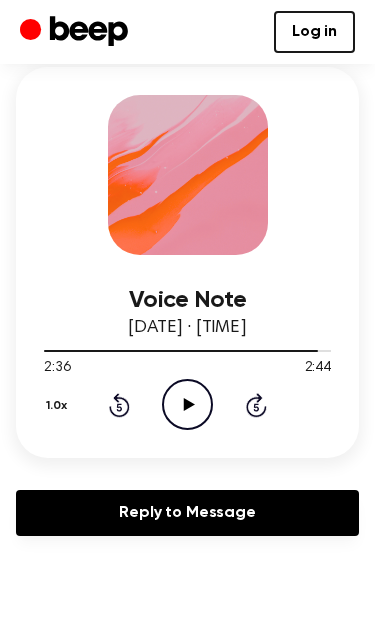 scroll, scrollTop: 186, scrollLeft: 0, axis: vertical 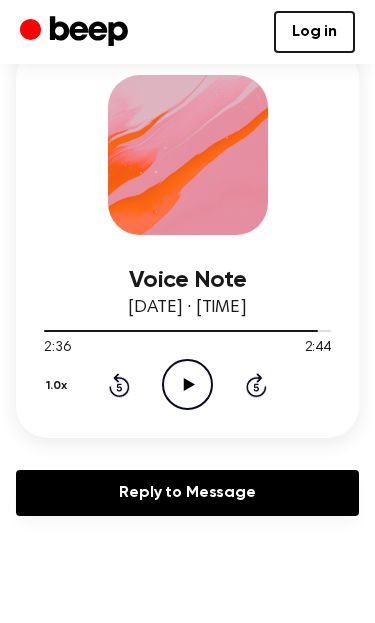 click on "Play Audio" 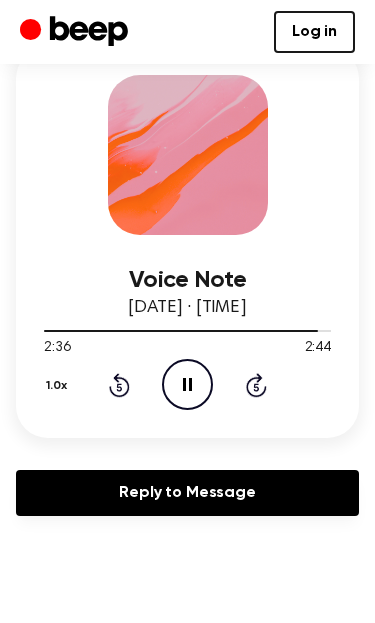 click on "Pause Audio" 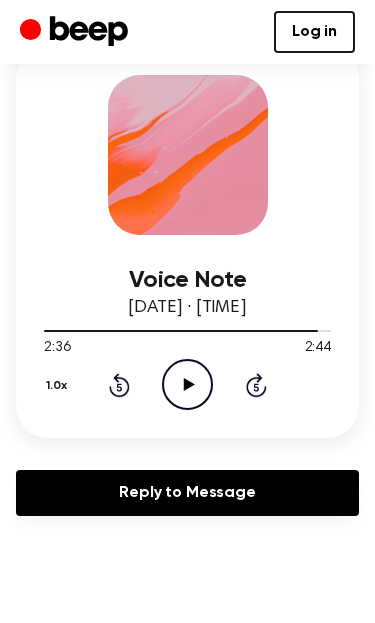 click on "Play Audio" 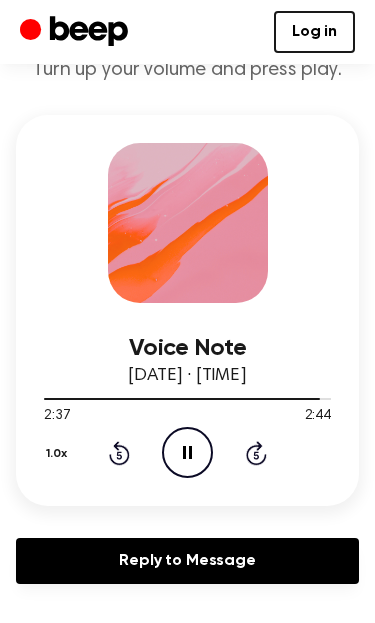 scroll, scrollTop: 112, scrollLeft: 0, axis: vertical 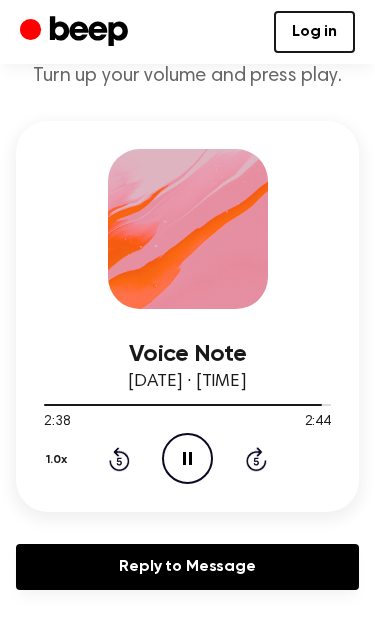click on "Pause Audio" 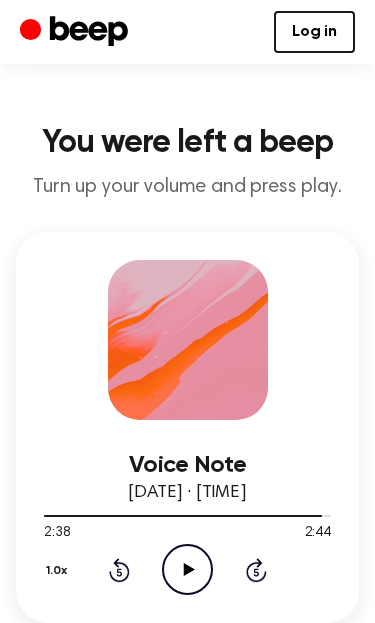 scroll, scrollTop: 0, scrollLeft: 0, axis: both 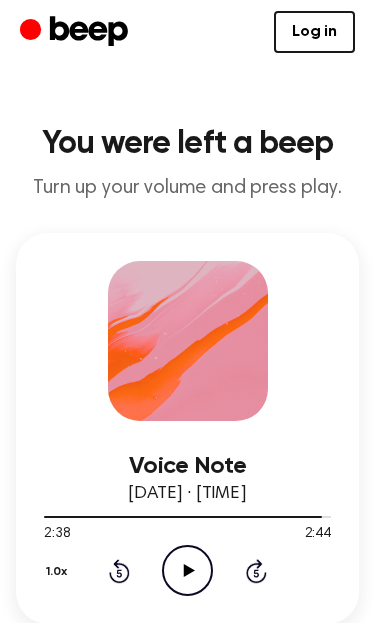 click on "Log in Create Account You were left a beep Turn up your volume and press play. Voice Note 19 October 2021 · 01:44 pm 2:38 2:44 Your browser does not support the [object Object] element. 1.0x Rewind 5 seconds Play Audio Skip 5 seconds Reply to Message Play recordings without having to open this page Save time....Create & listen to embedded audio messages without leaving Google Classroom, Gmail, or Google Docs. Get It Now ⚠️ We are experiencing issues with our server. We are investigating and fixing the issue. Beep will not work until this is fixed. Please follow us on Twitter - @beepaudio - for updates. I understand Terms  ·  Privacy Policy Products for   Google Classroom™ (plus Docs™ + Gmail™) for   Google Docs™ for   Gmail™ for   Web Resources Help Contact Us Company Home About Us Subscribe Get sneak peeks of what we’re working on and exclusive early access. © Copyright 2025, JoWoCo, LLC. All rights reserved." at bounding box center [187, 1264] 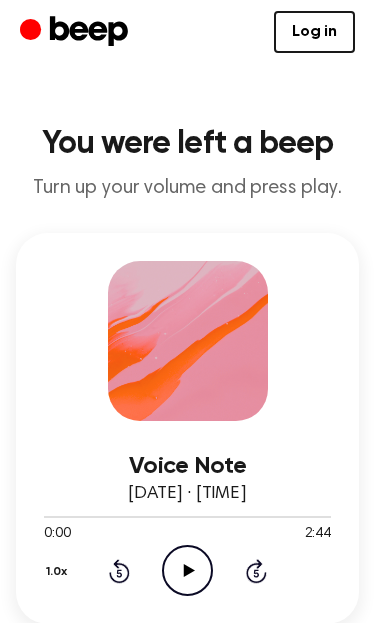 scroll, scrollTop: 0, scrollLeft: 0, axis: both 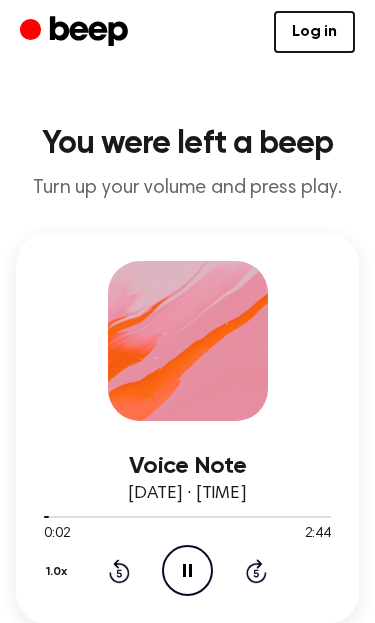 click 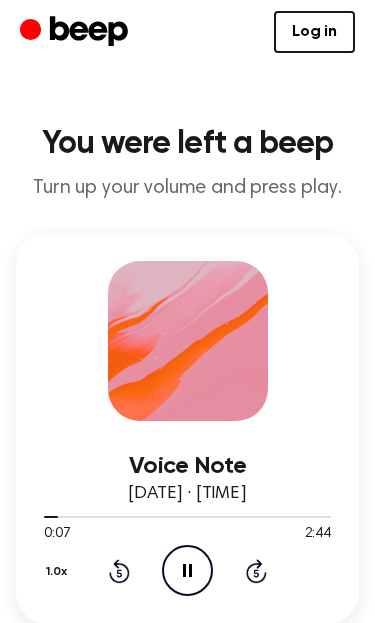 scroll, scrollTop: 33, scrollLeft: 0, axis: vertical 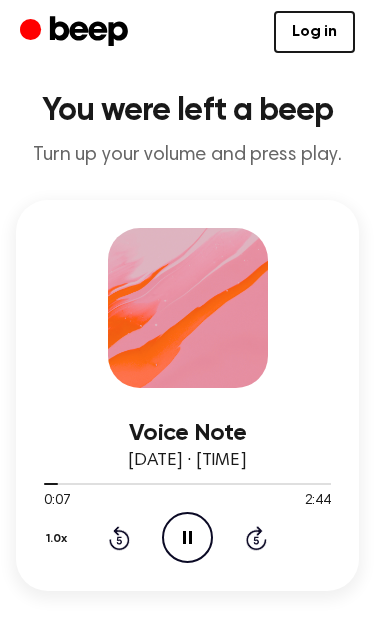 click on "Voice Note [DATE] [TIME] · [TIME] [TIME] Your browser does not support the [object Object] element. 1.0x Rewind 5 seconds Pause Audio Skip 5 seconds" at bounding box center (187, 395) 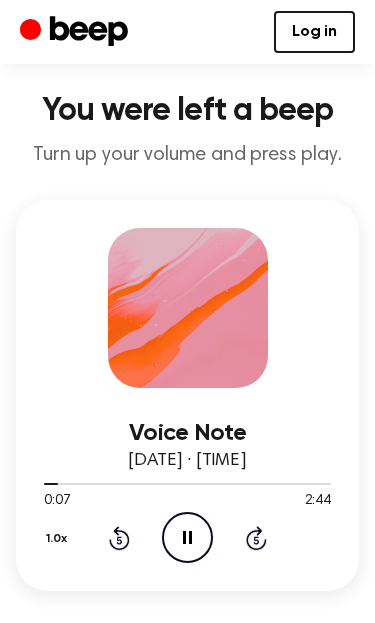 click on "Voice Note [DATE] [TIME] · [TIME] [TIME] Your browser does not support the [object Object] element. 1.0x Rewind 5 seconds Pause Audio Skip 5 seconds" at bounding box center (187, 395) 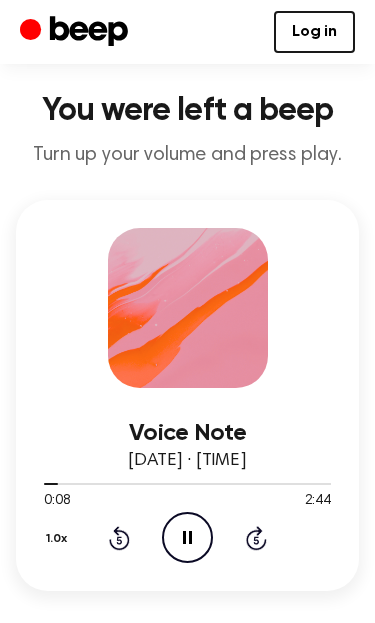 click on "Voice Note [DATE] [TIME] · [TIME] [TIME] Your browser does not support the [object Object] element. 1.0x Rewind 5 seconds Pause Audio Skip 5 seconds" at bounding box center (187, 395) 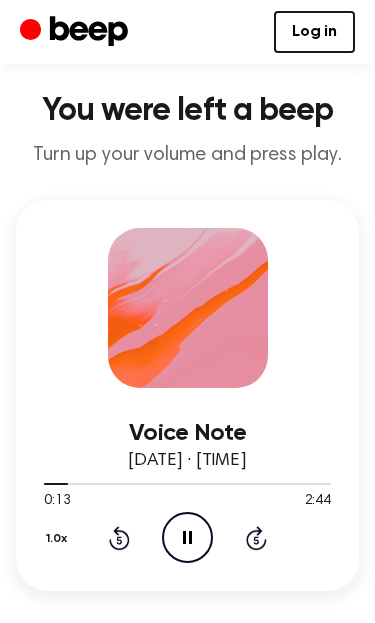 click on "Skip 5 seconds" 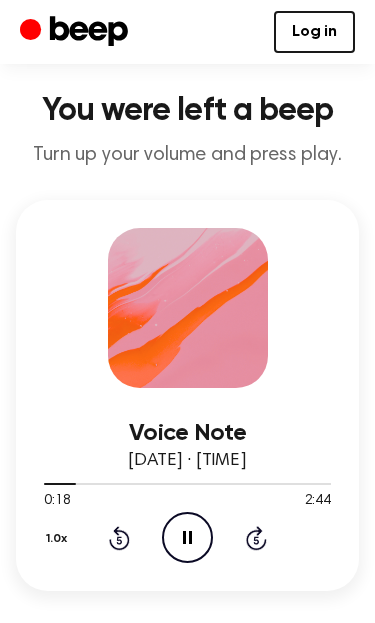 click 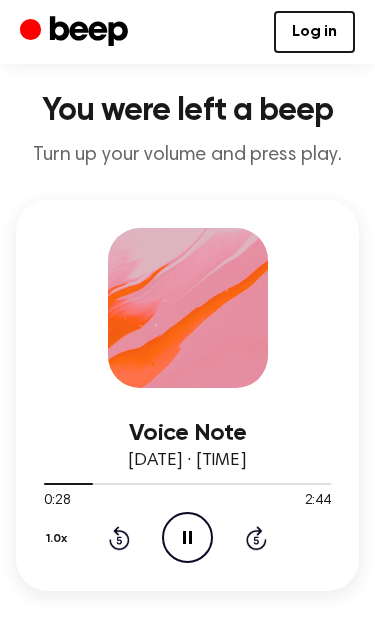 click on "Pause Audio" 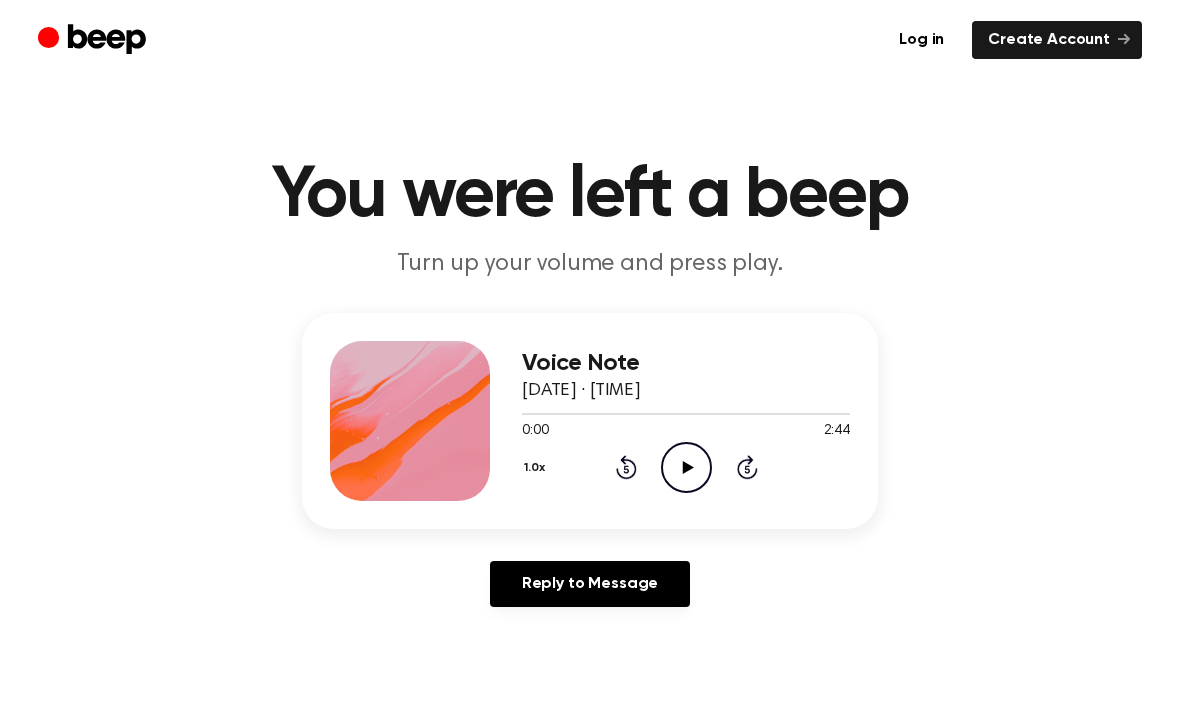 scroll, scrollTop: 0, scrollLeft: 0, axis: both 